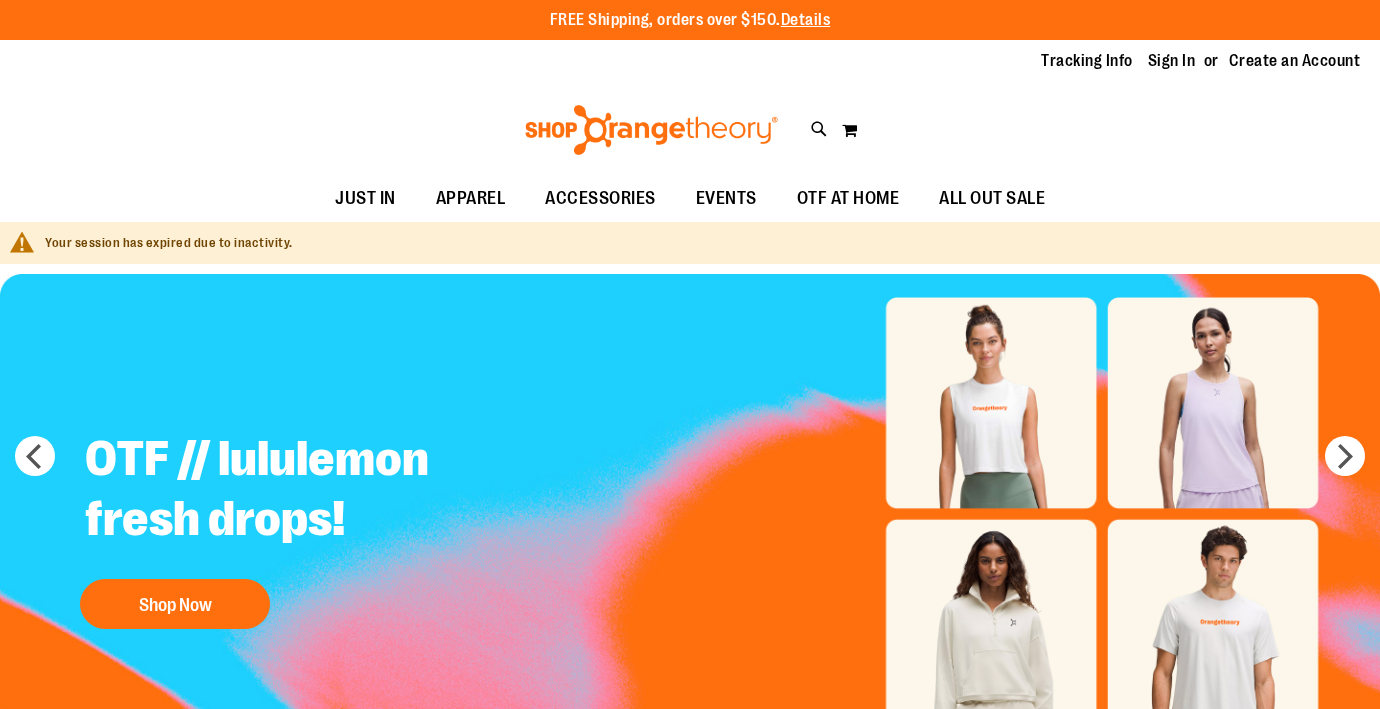 scroll, scrollTop: 0, scrollLeft: 0, axis: both 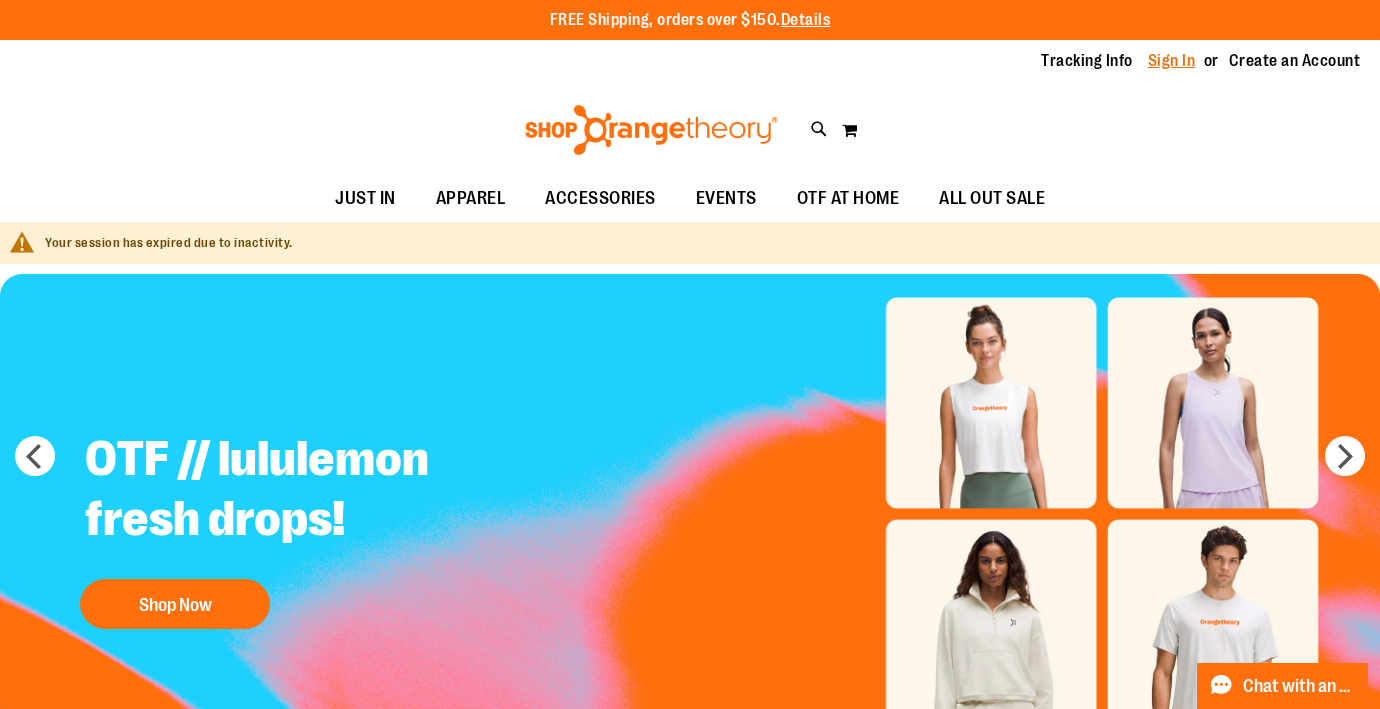 click on "Sign In" at bounding box center [1172, 61] 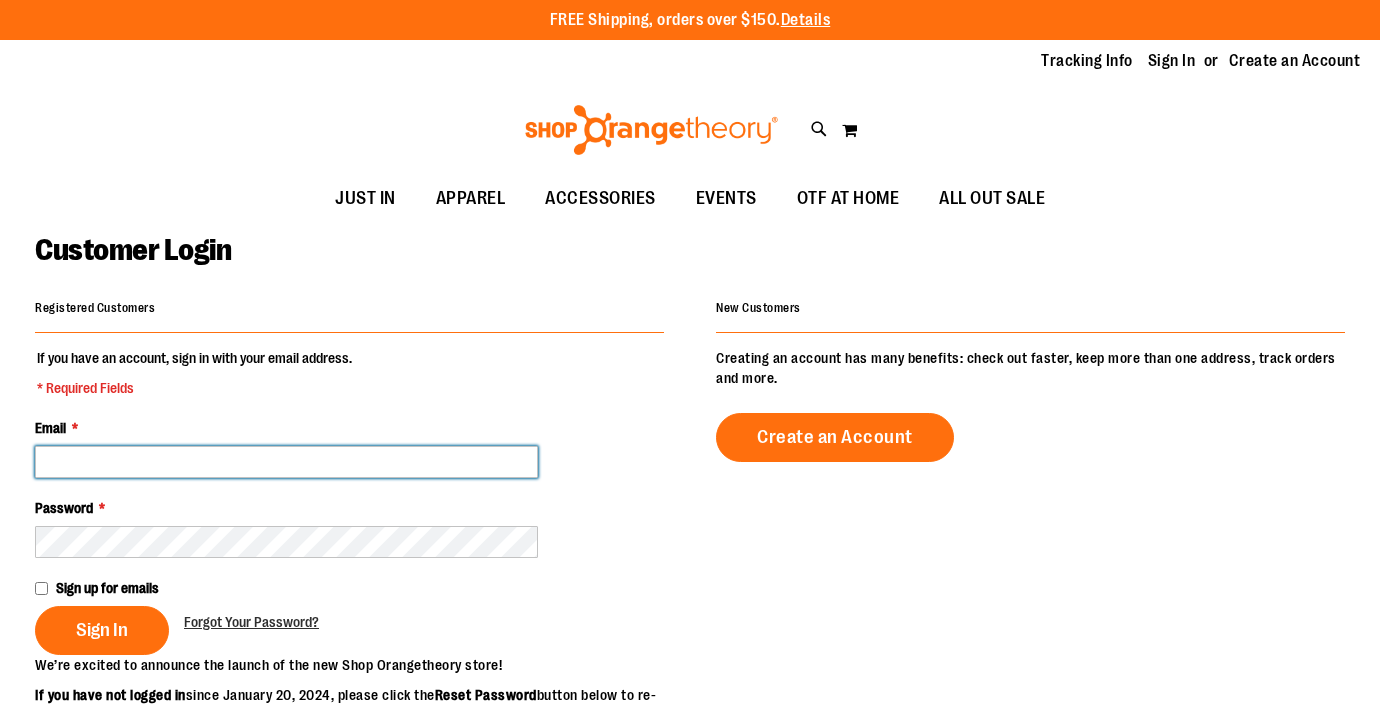 scroll, scrollTop: 0, scrollLeft: 0, axis: both 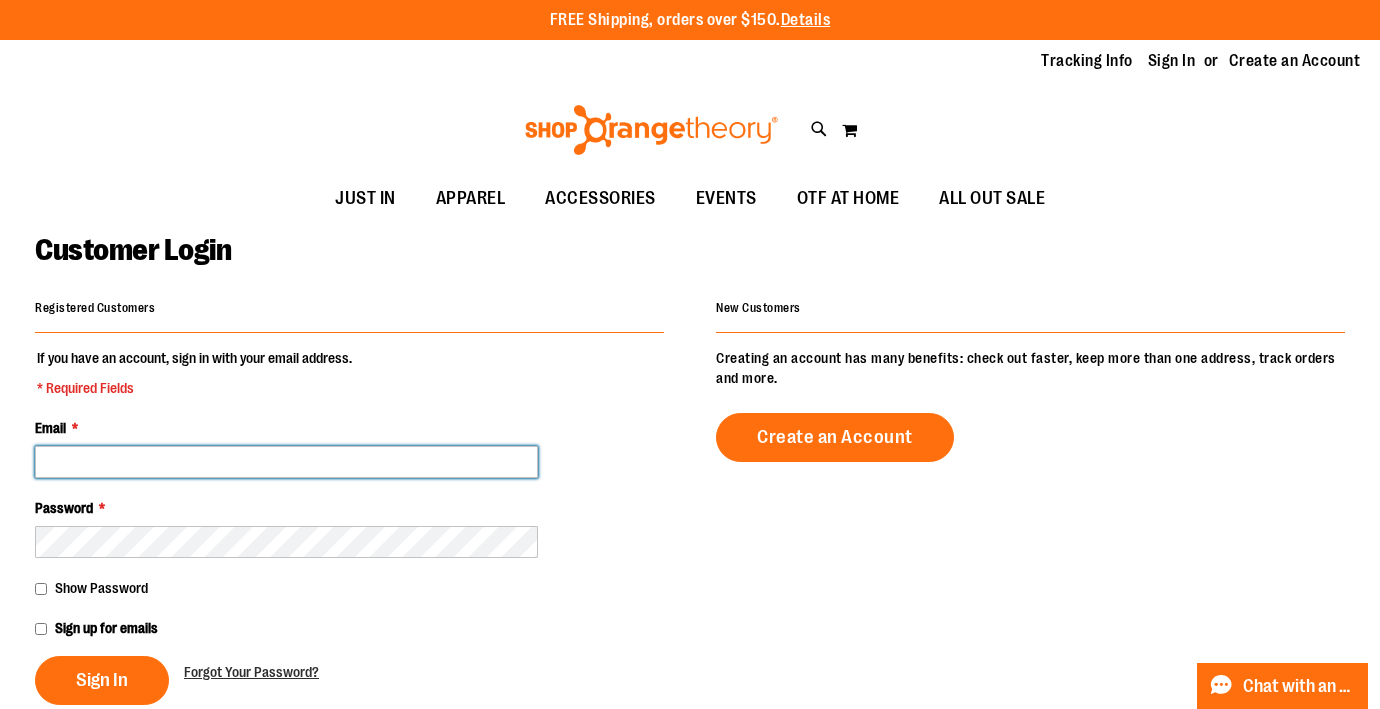 type on "**********" 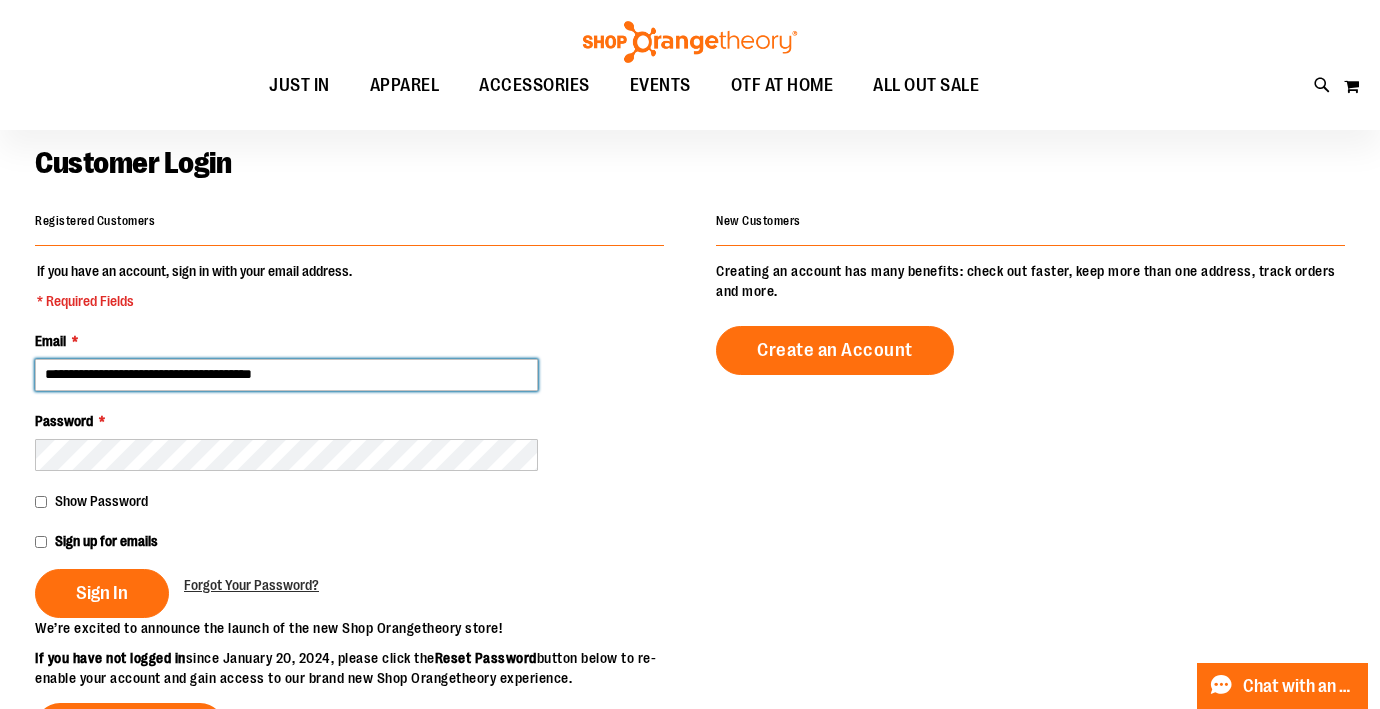 scroll, scrollTop: 95, scrollLeft: 0, axis: vertical 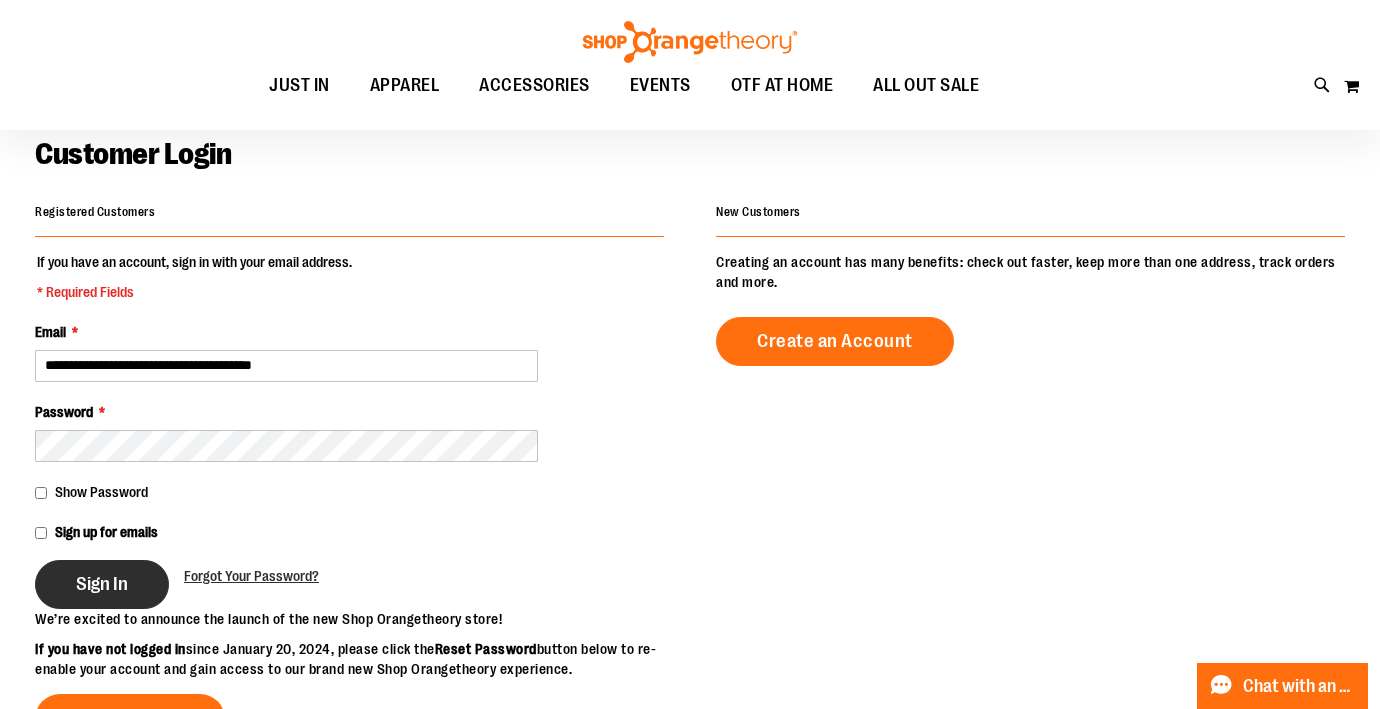 click on "Sign In" at bounding box center (102, 584) 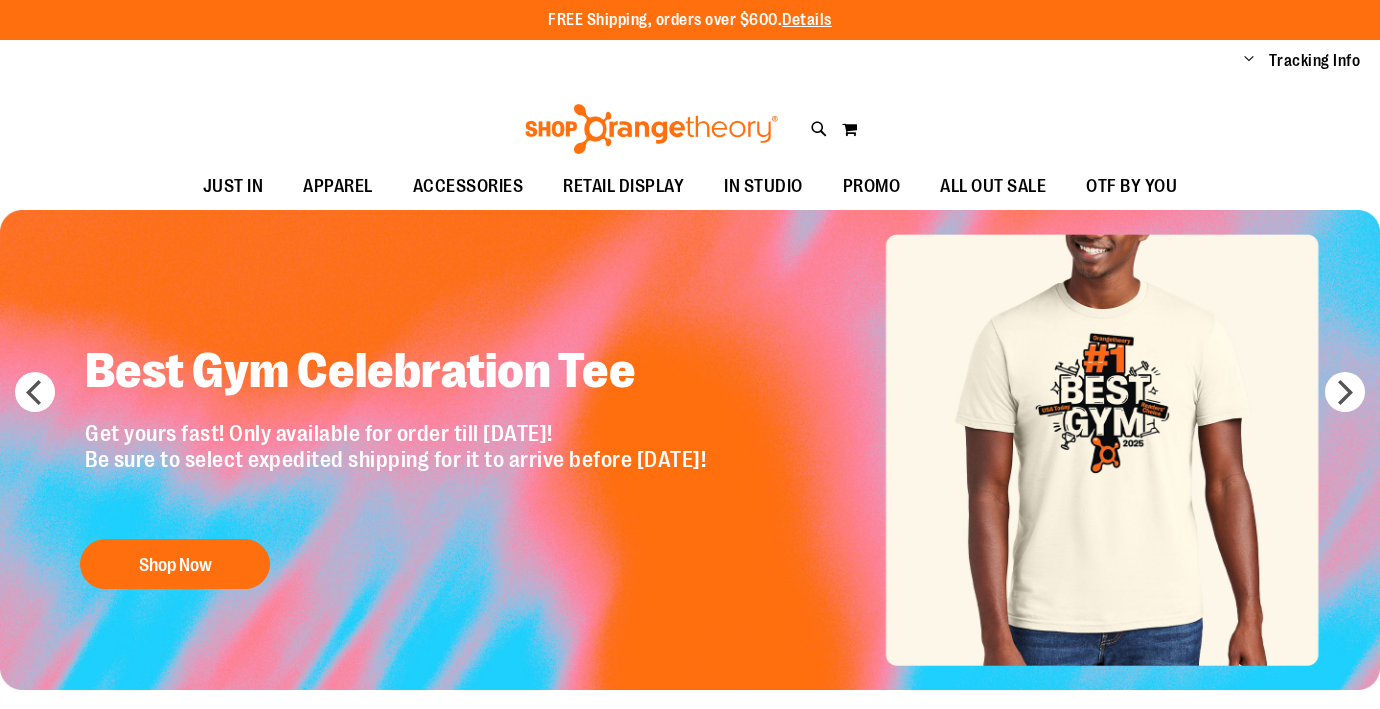 scroll, scrollTop: 0, scrollLeft: 0, axis: both 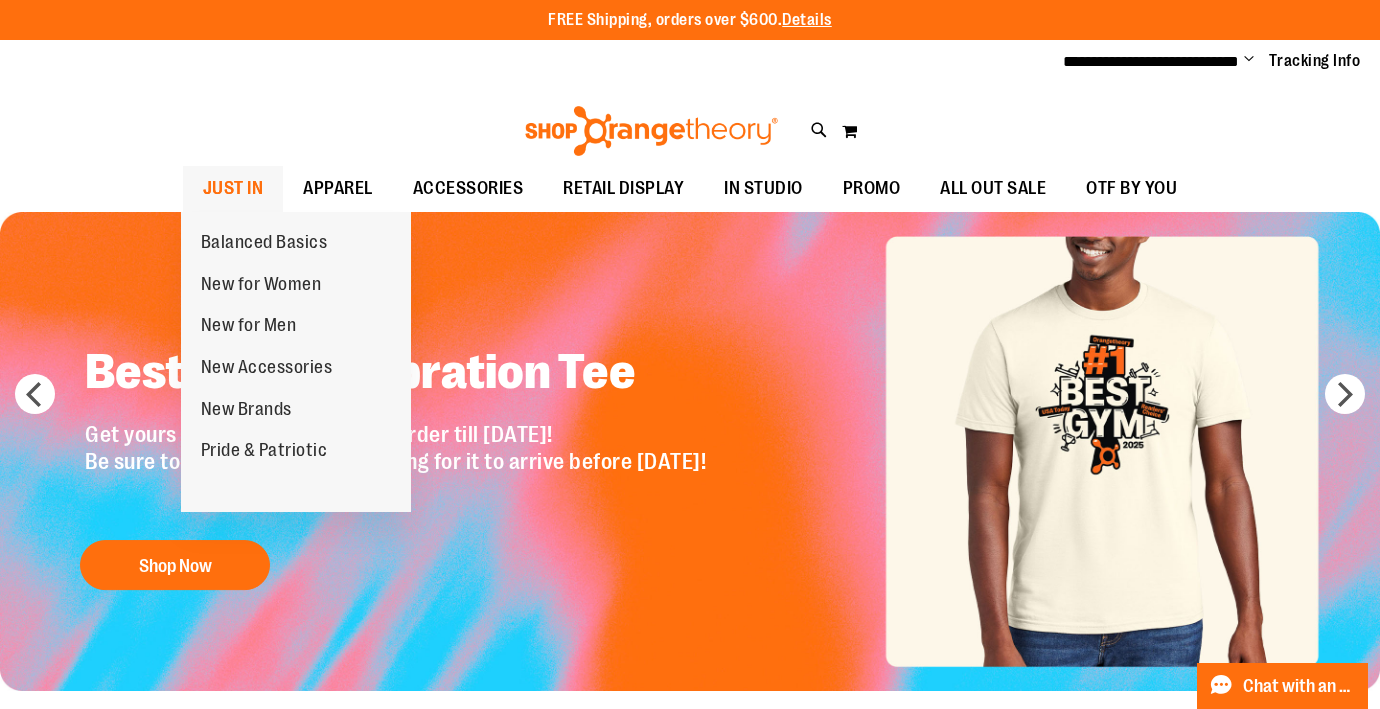 click on "JUST IN" at bounding box center (233, 188) 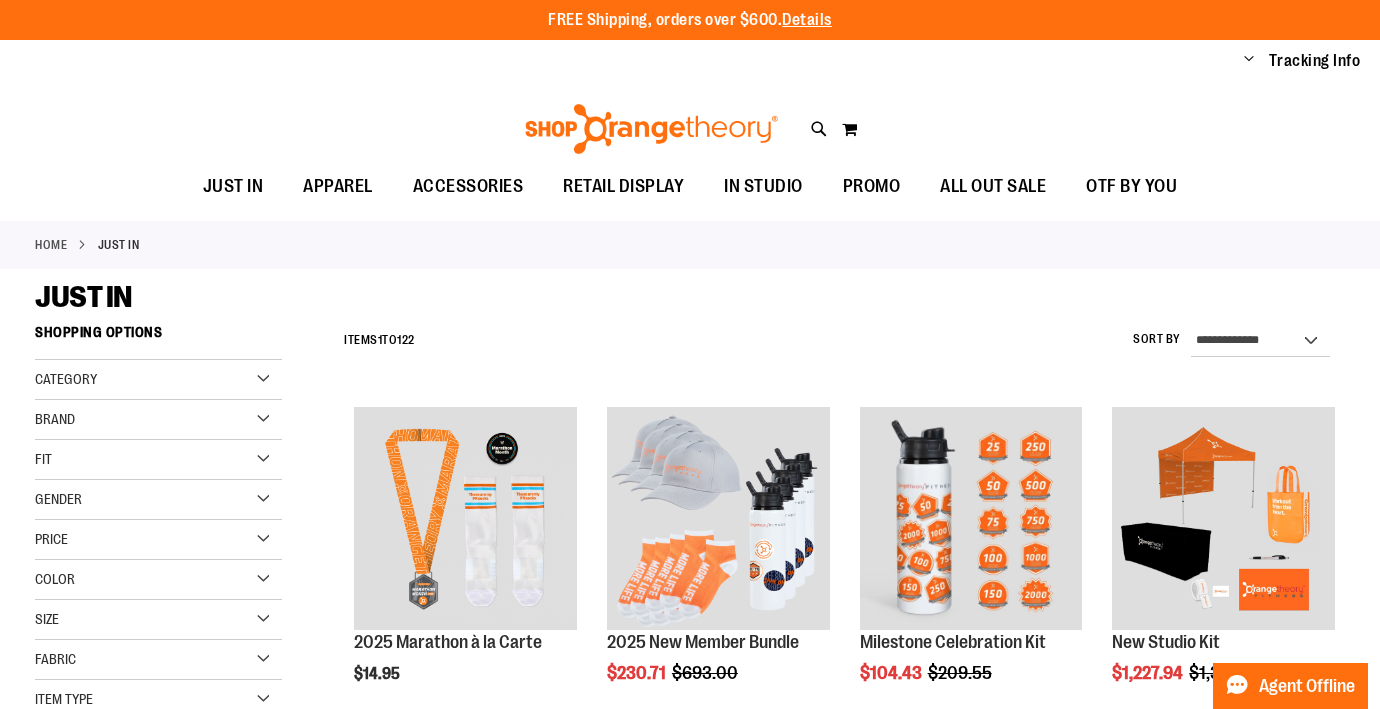 scroll, scrollTop: 0, scrollLeft: 0, axis: both 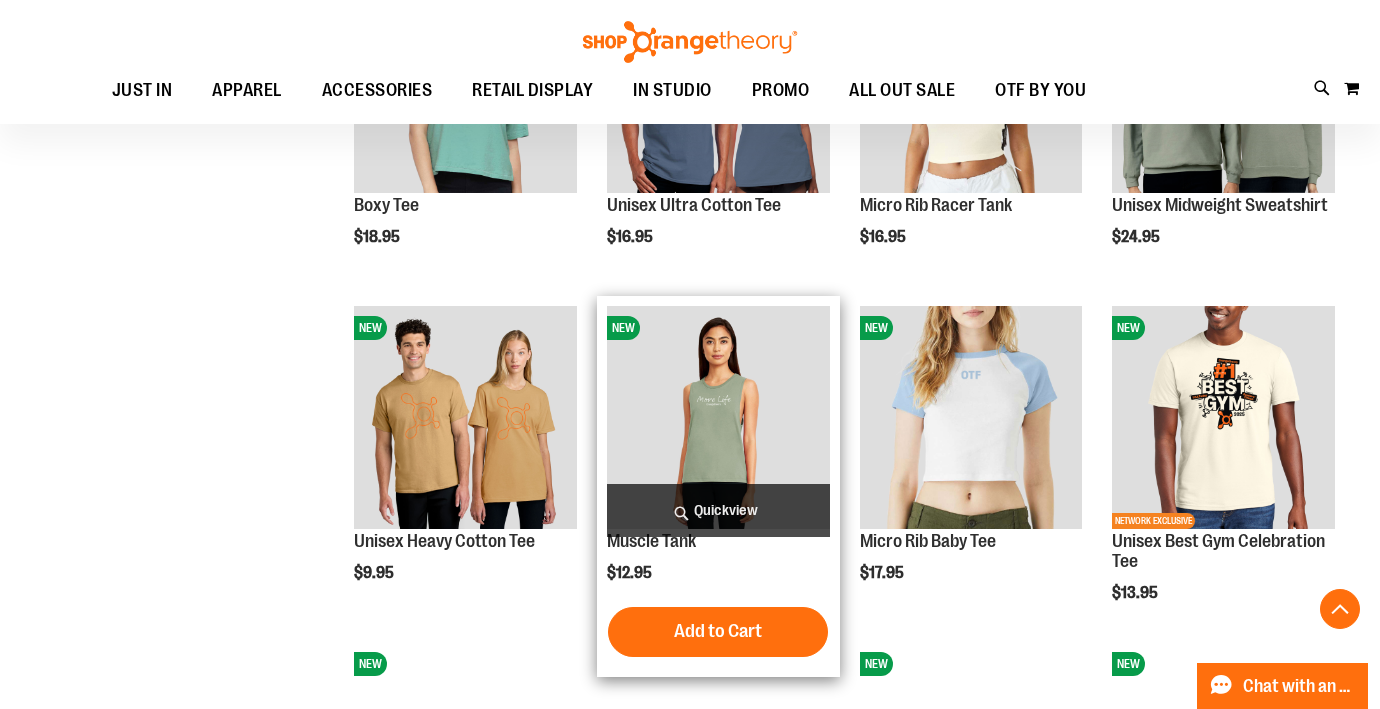 click at bounding box center (718, 417) 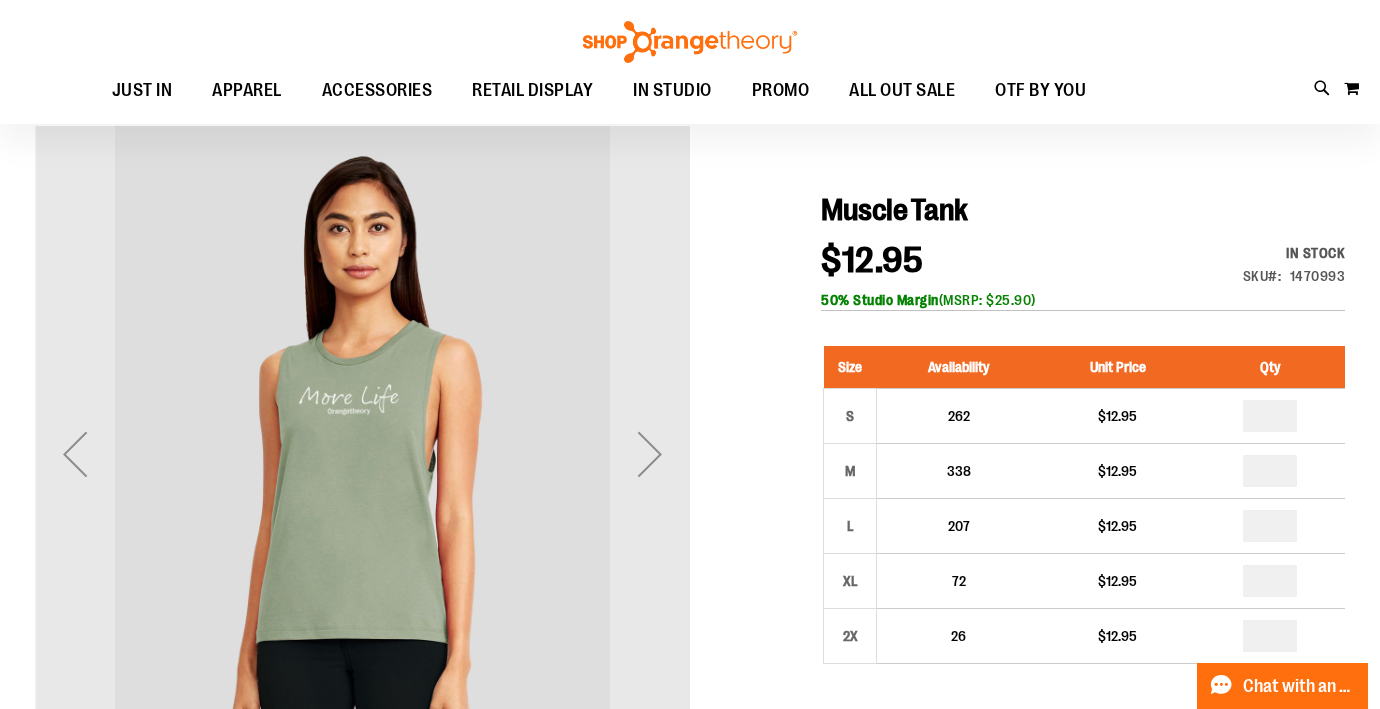 scroll, scrollTop: 155, scrollLeft: 0, axis: vertical 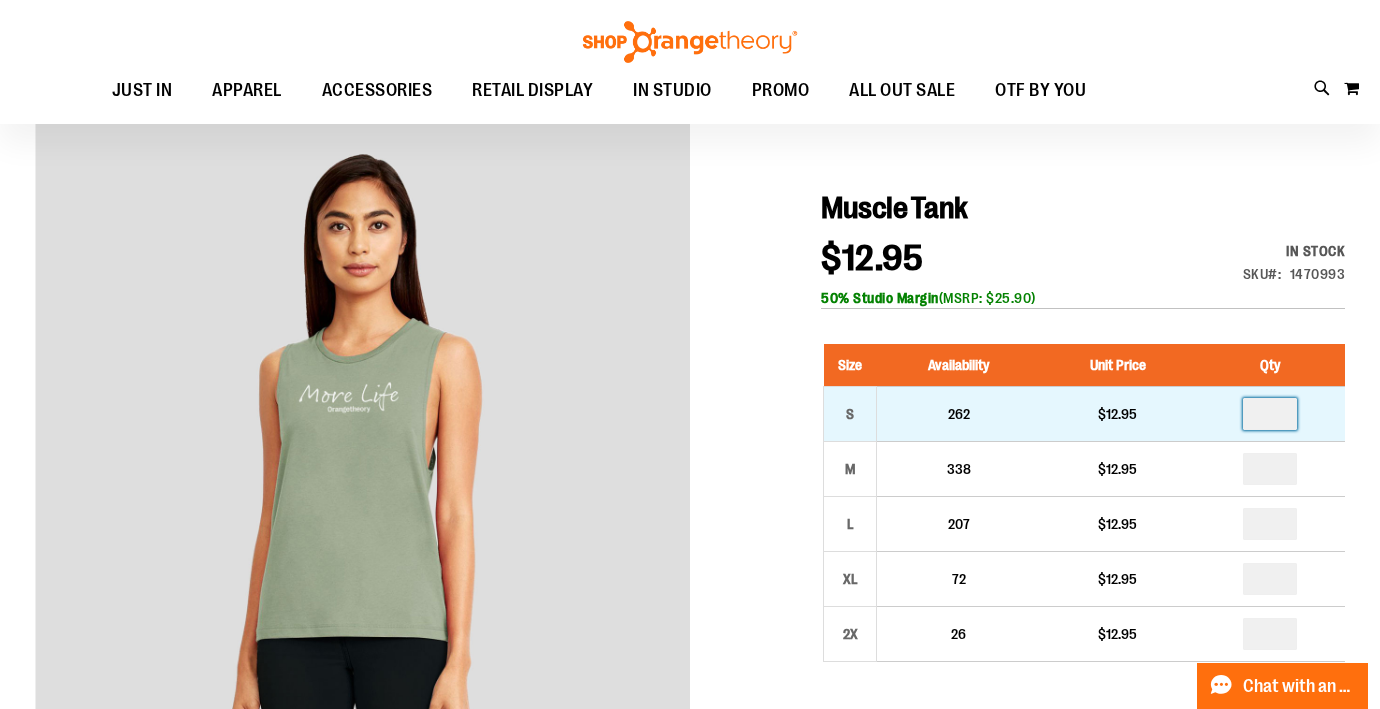 click at bounding box center [1270, 414] 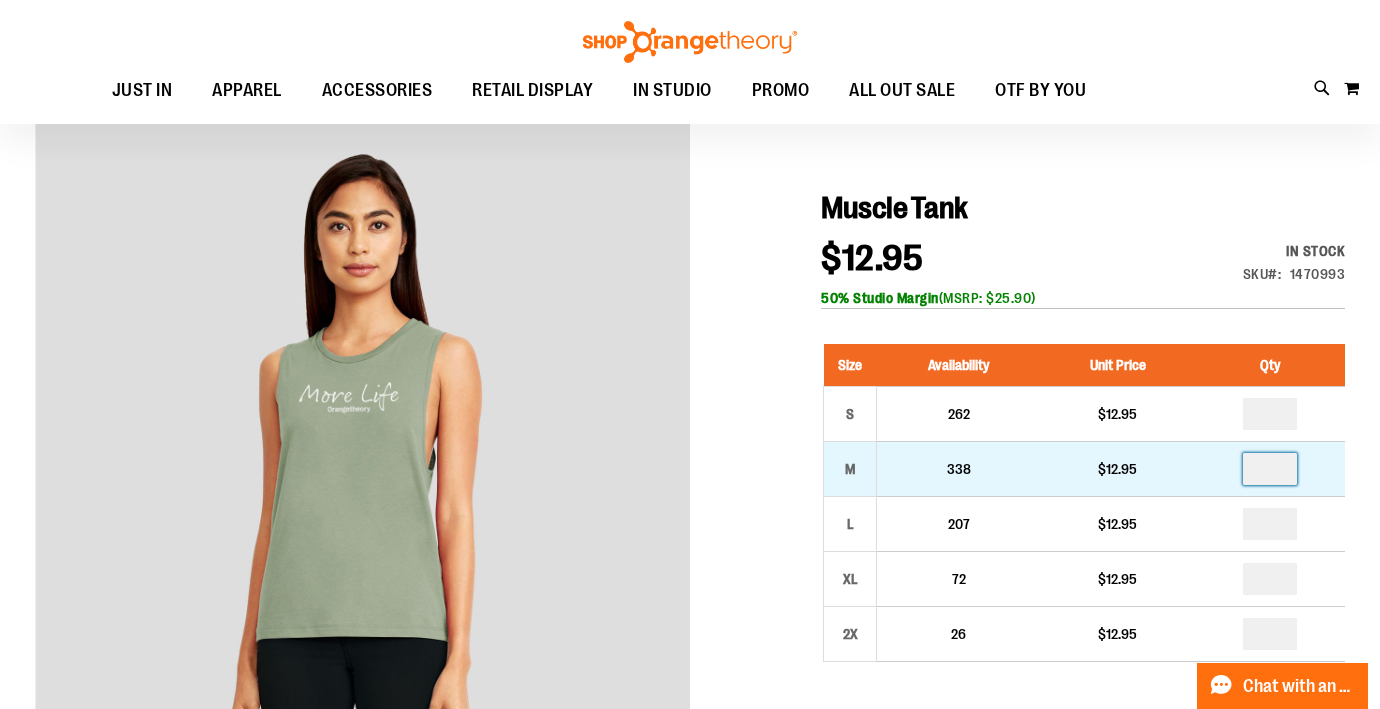 click at bounding box center (1270, 469) 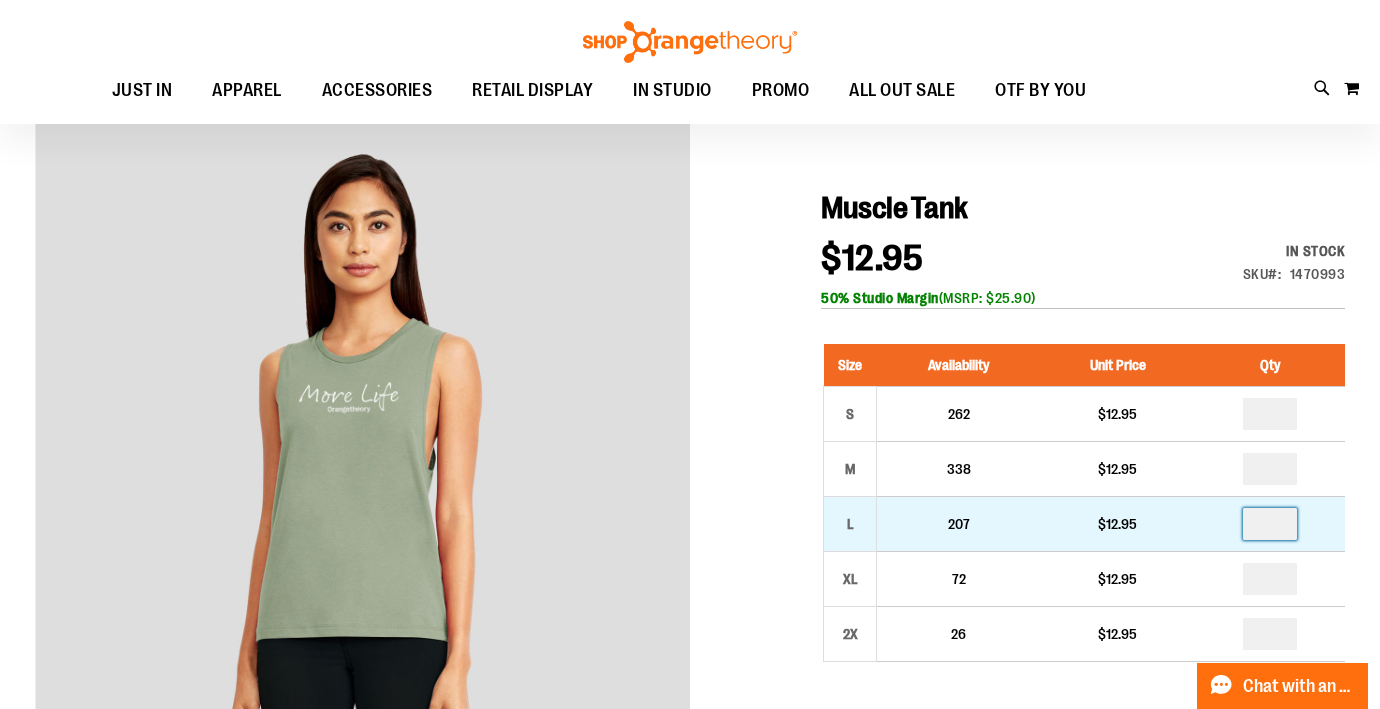 click at bounding box center (1270, 524) 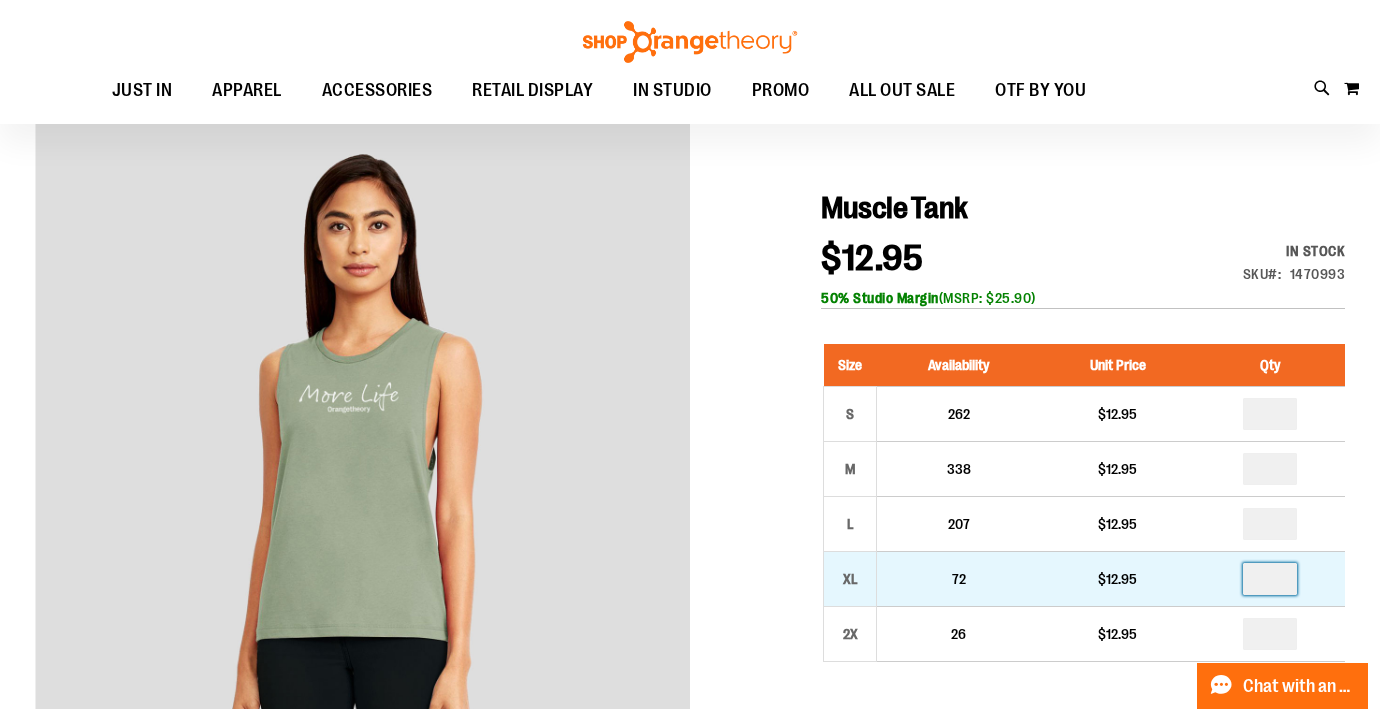 click at bounding box center [1270, 579] 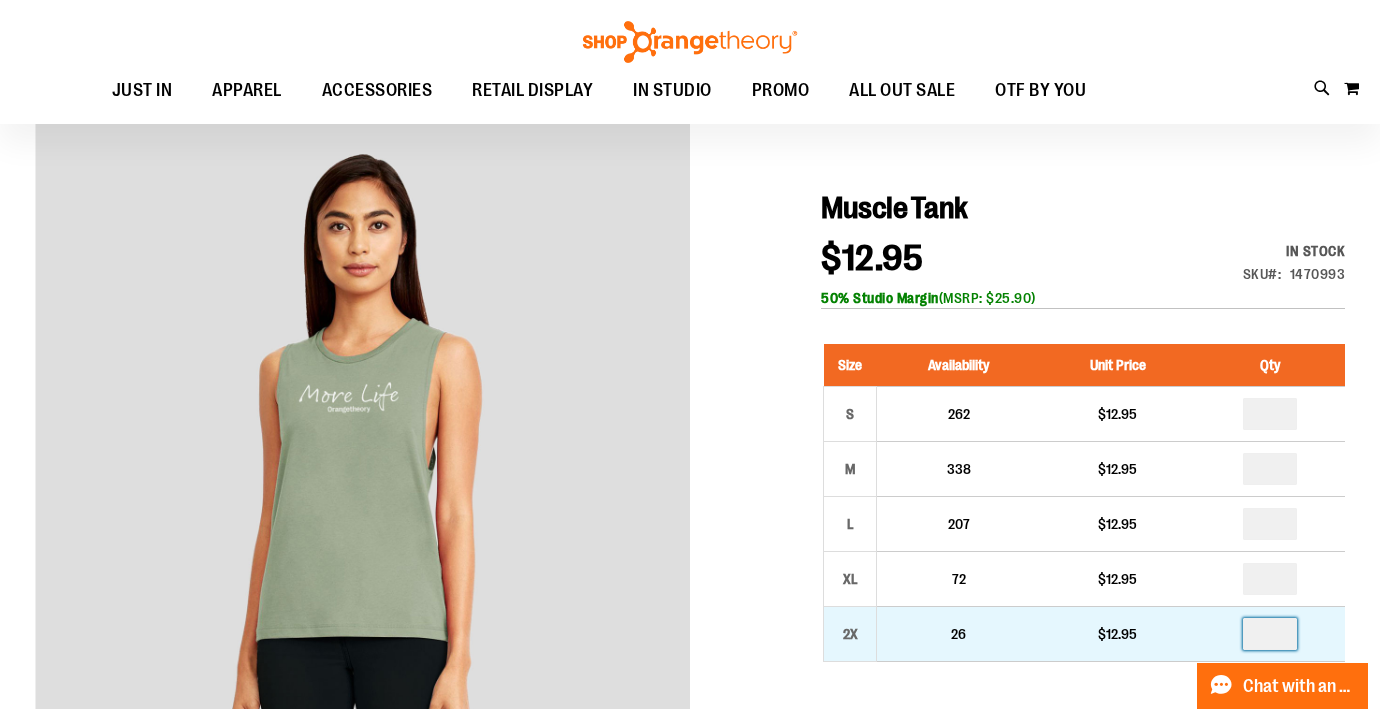 click at bounding box center (1270, 634) 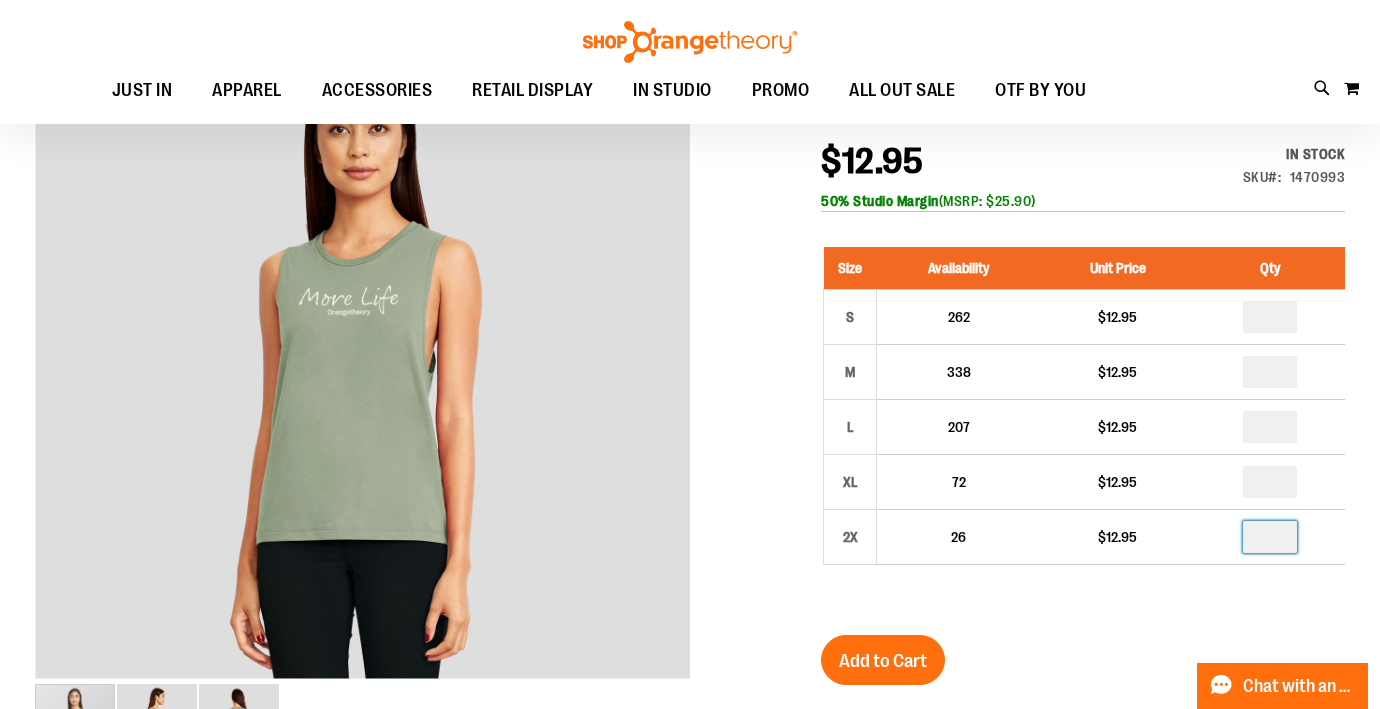 scroll, scrollTop: 259, scrollLeft: 0, axis: vertical 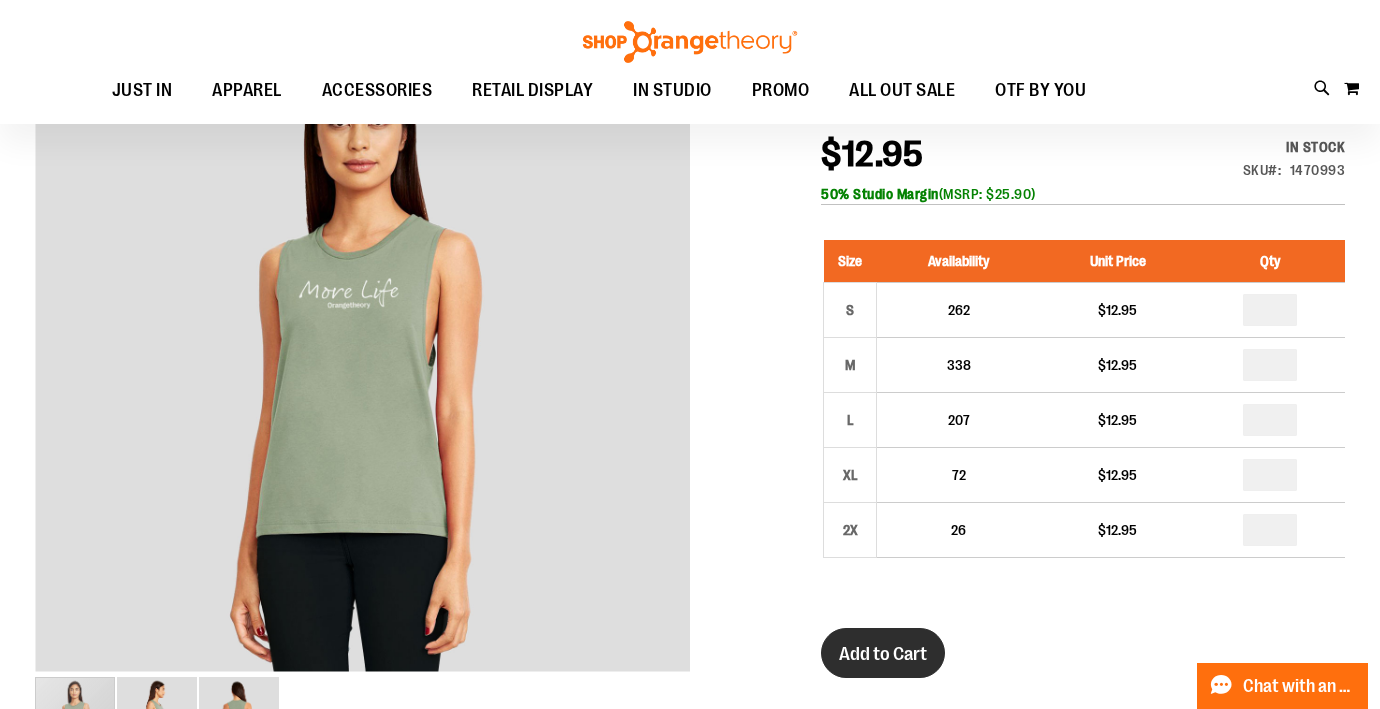 click on "Add to Cart" at bounding box center [883, 654] 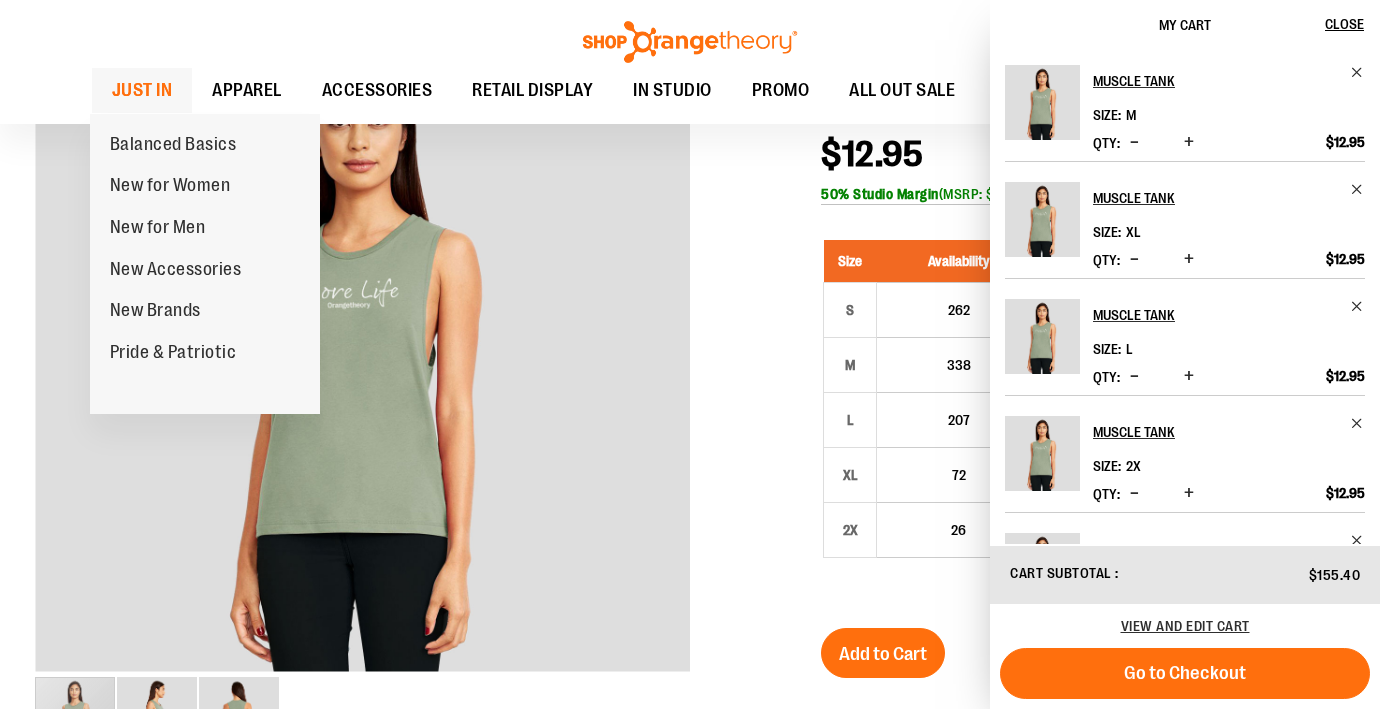 click on "JUST IN" at bounding box center [142, 90] 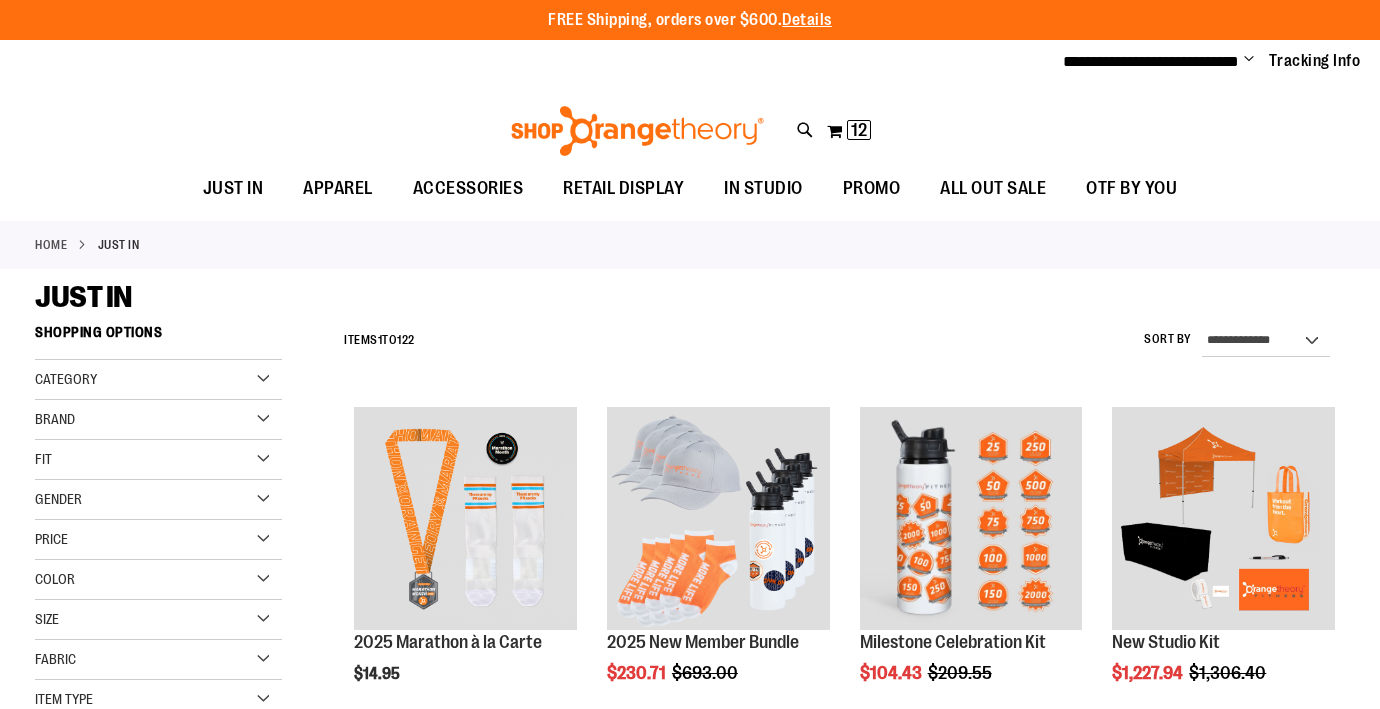 scroll, scrollTop: 0, scrollLeft: 0, axis: both 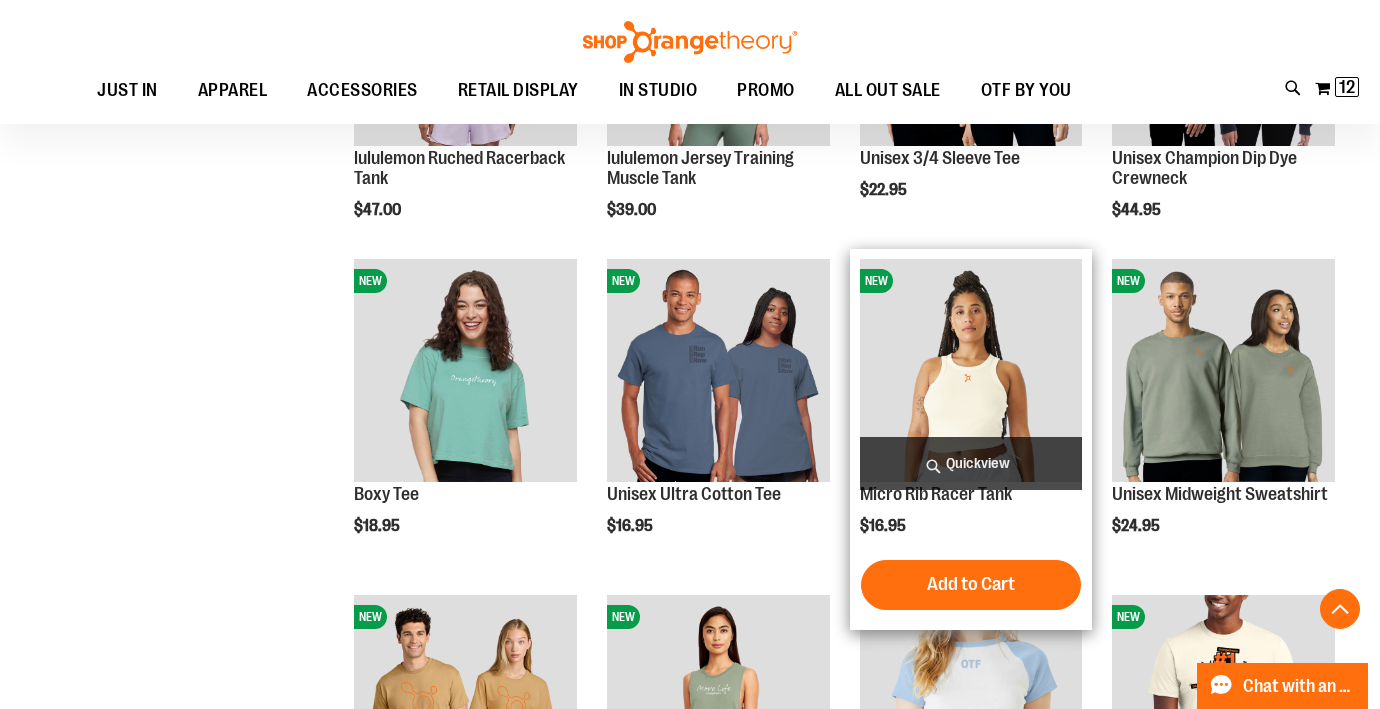 click at bounding box center [971, 370] 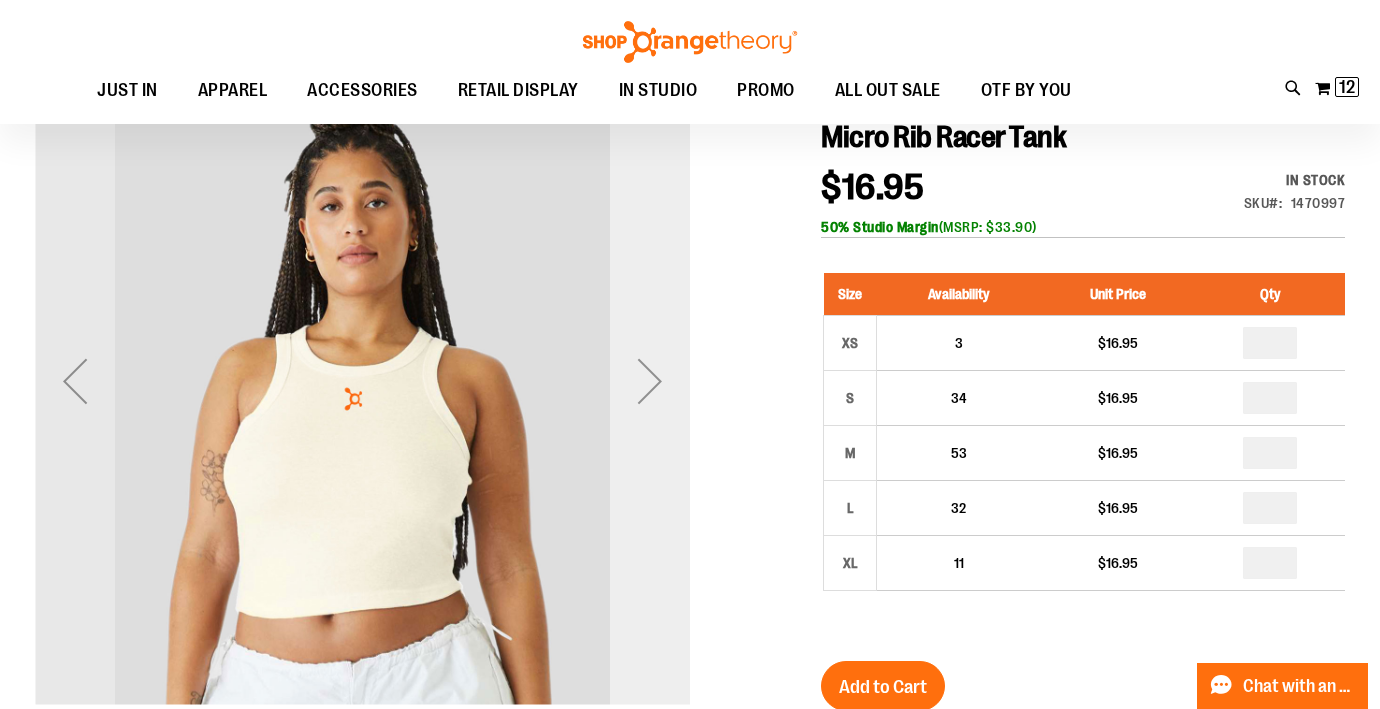 scroll, scrollTop: 233, scrollLeft: 0, axis: vertical 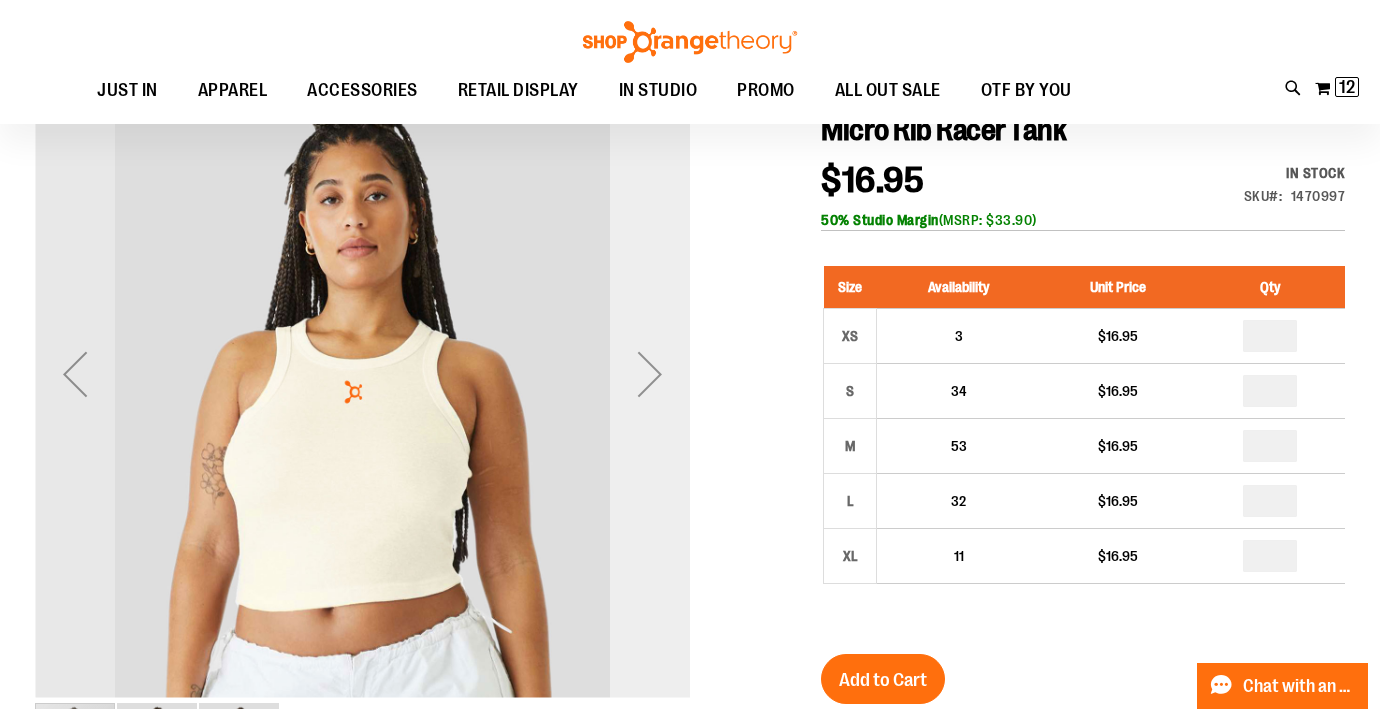click at bounding box center [650, 374] 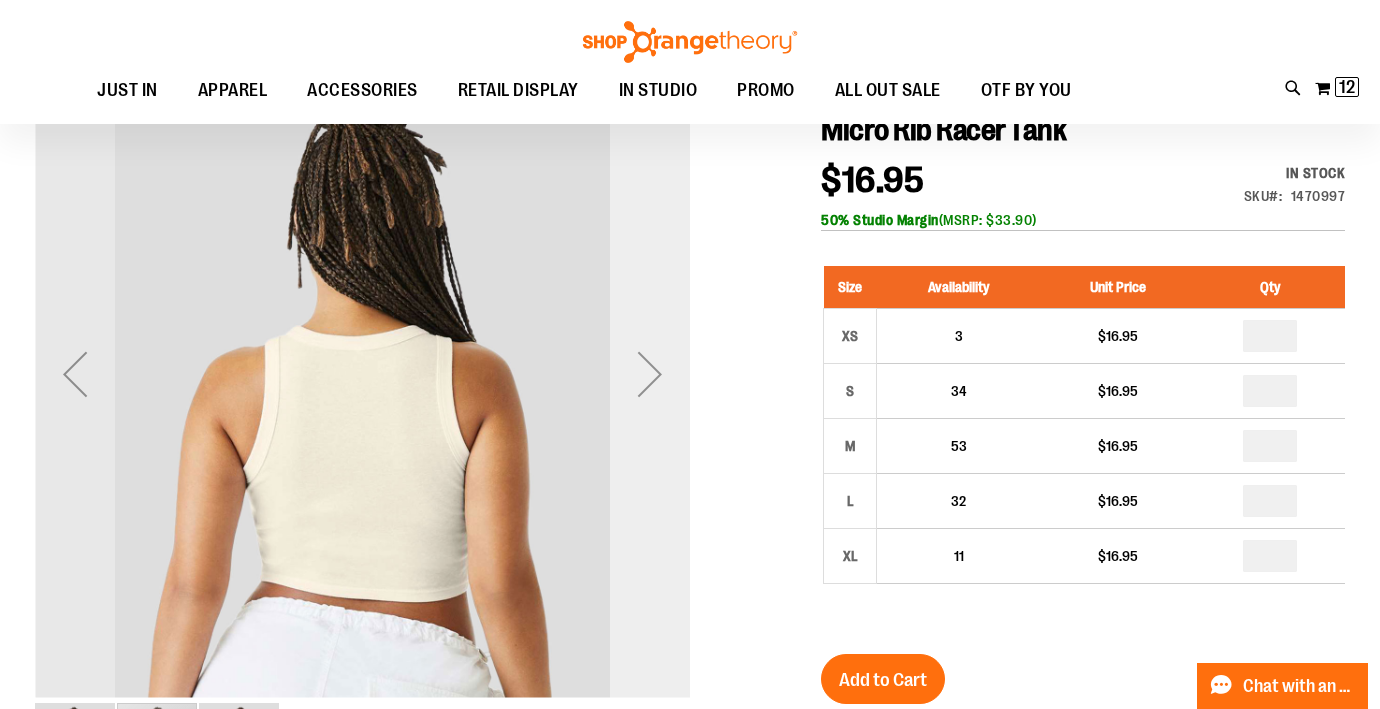 click at bounding box center [650, 374] 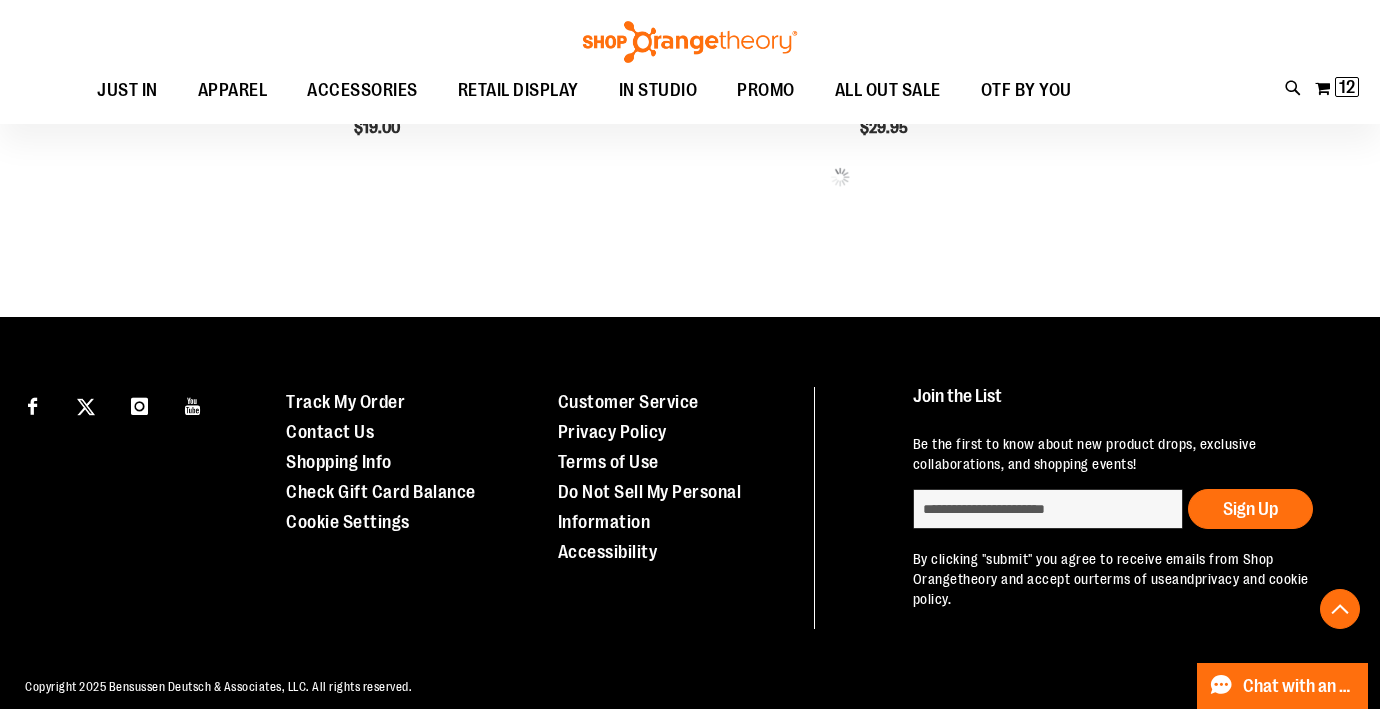 scroll, scrollTop: 1097, scrollLeft: 0, axis: vertical 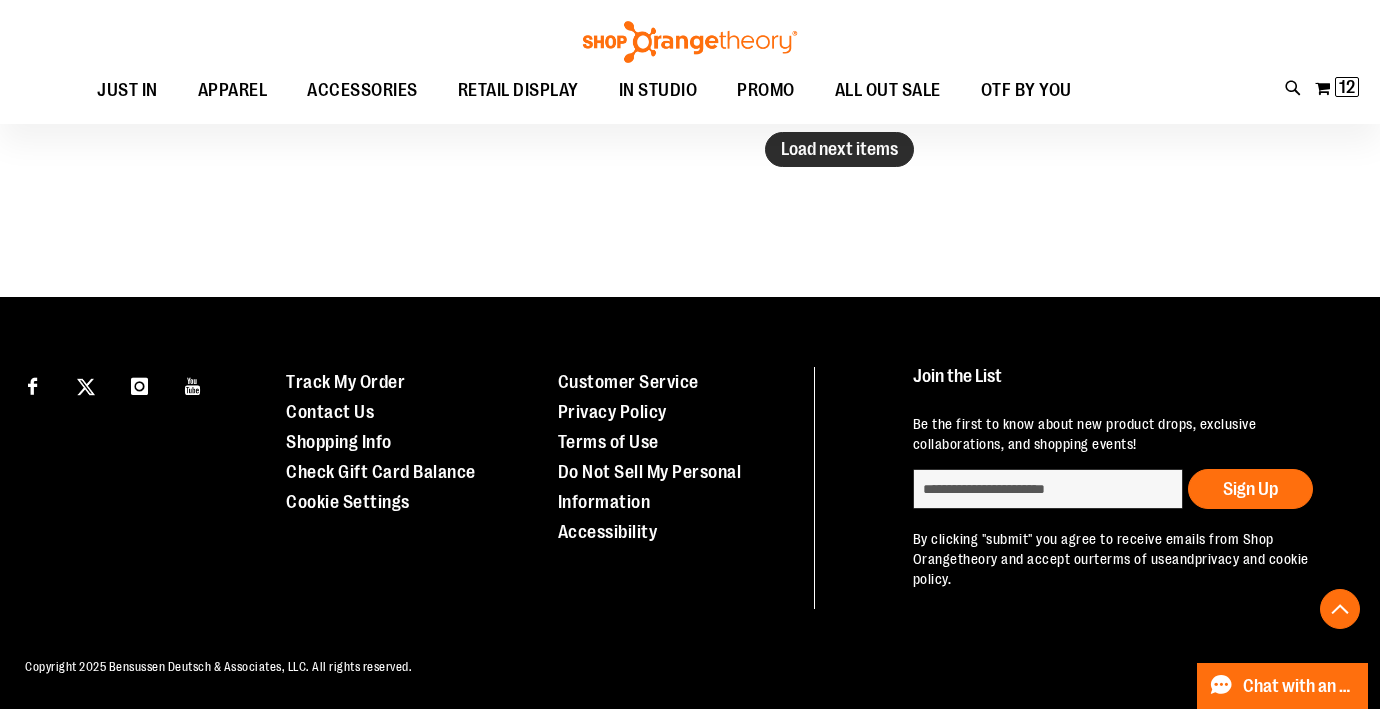 click on "Load next items" at bounding box center [839, 149] 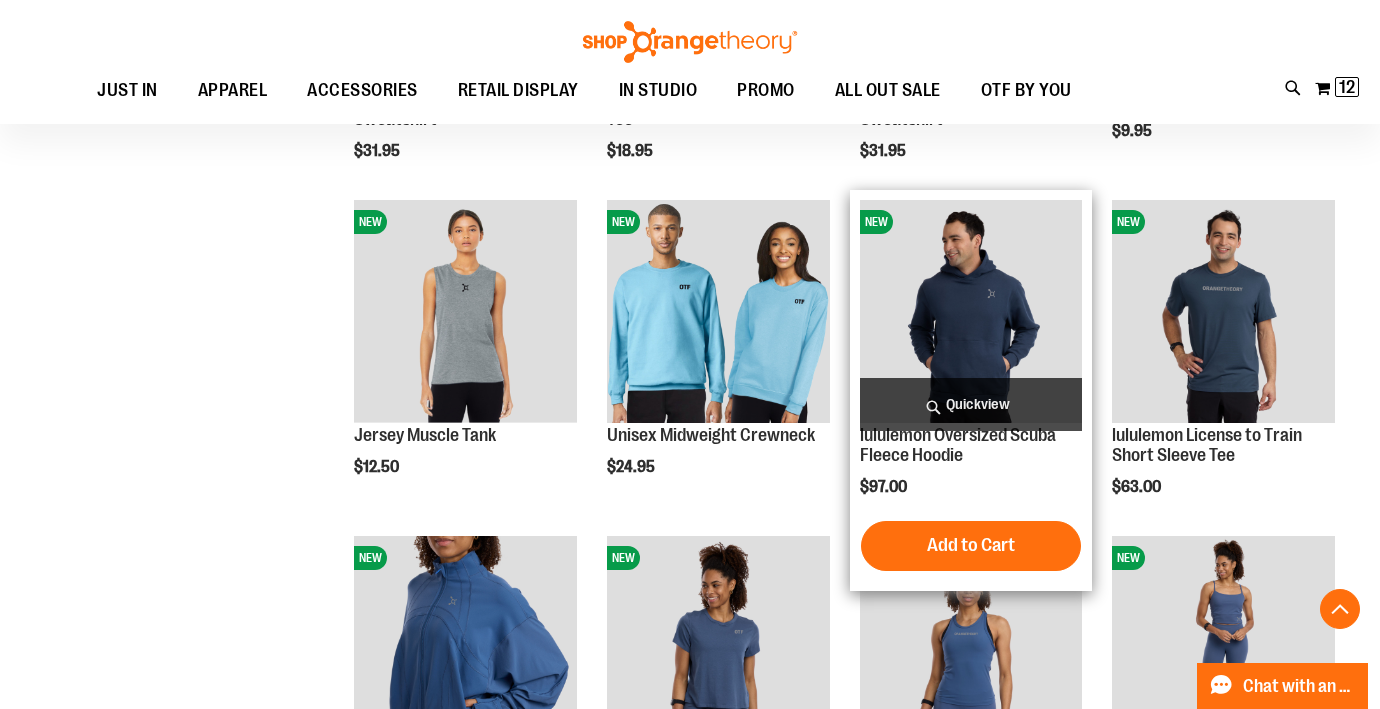 scroll, scrollTop: 1714, scrollLeft: 0, axis: vertical 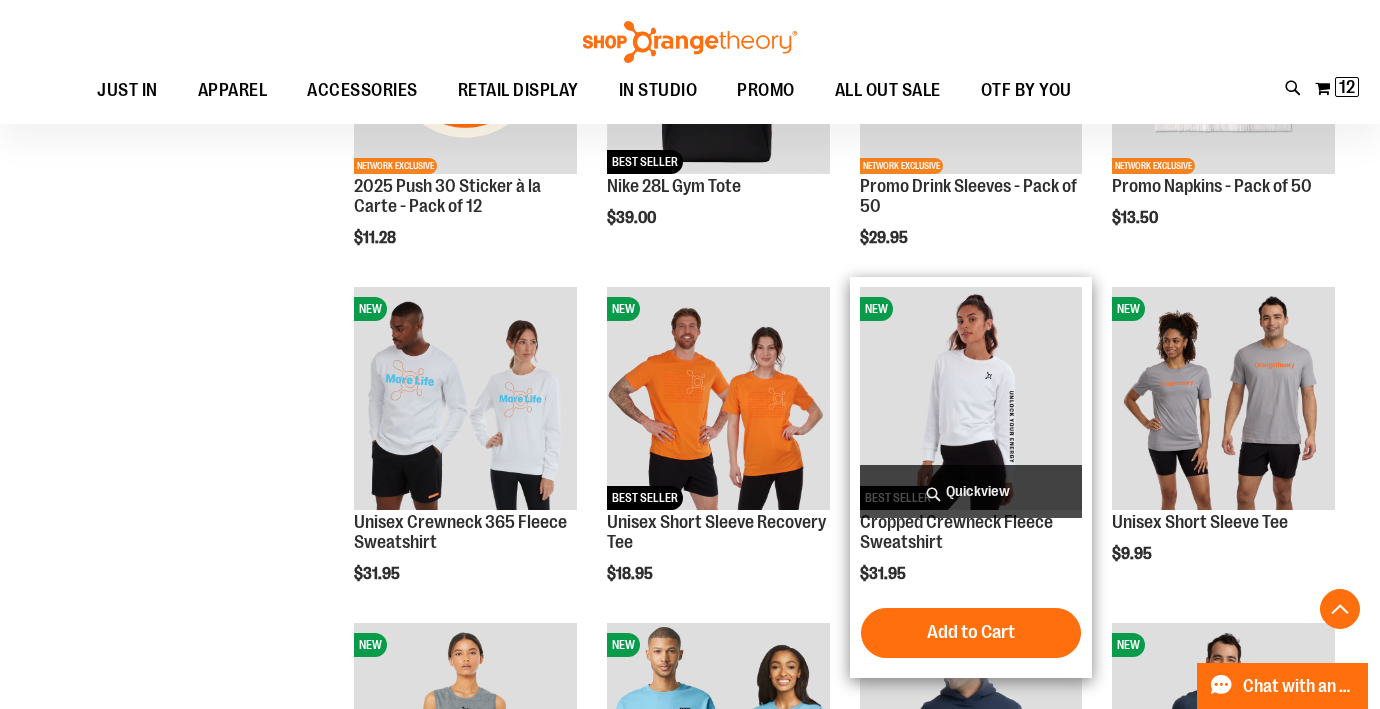 click at bounding box center (971, 398) 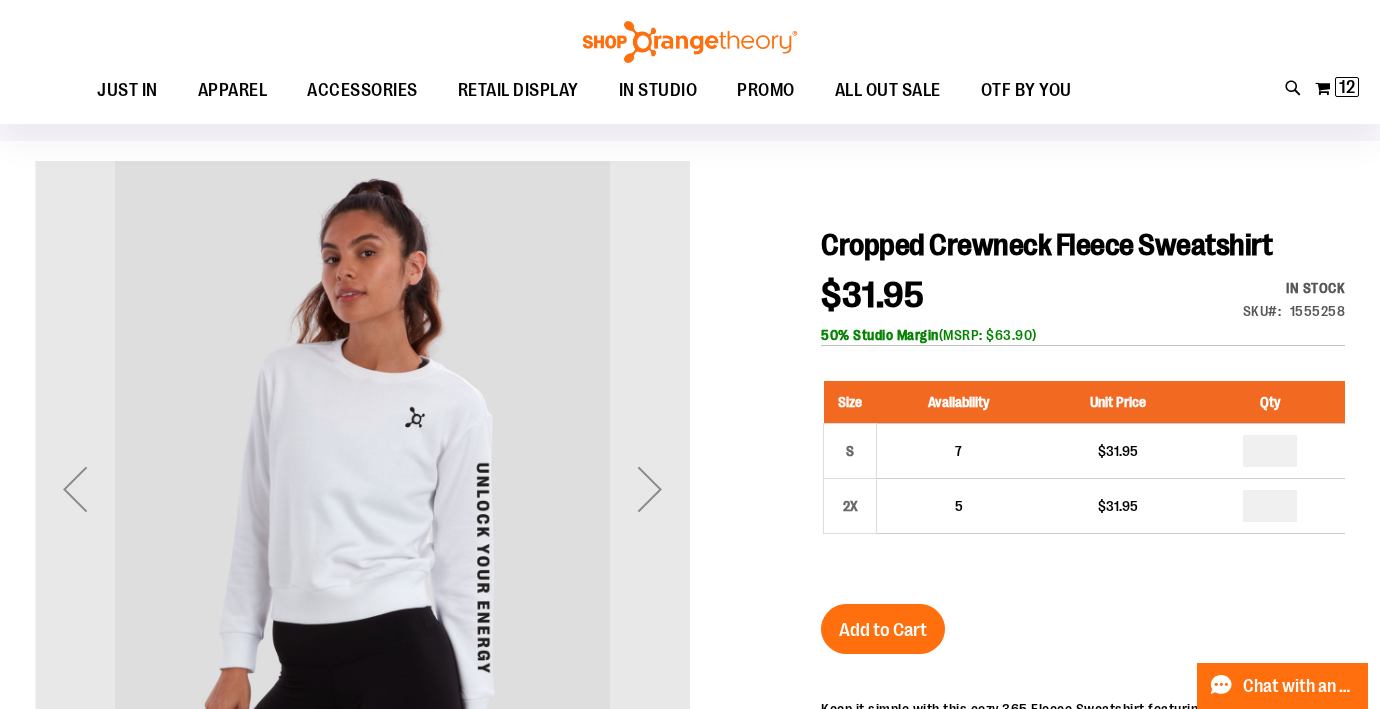 scroll, scrollTop: 121, scrollLeft: 0, axis: vertical 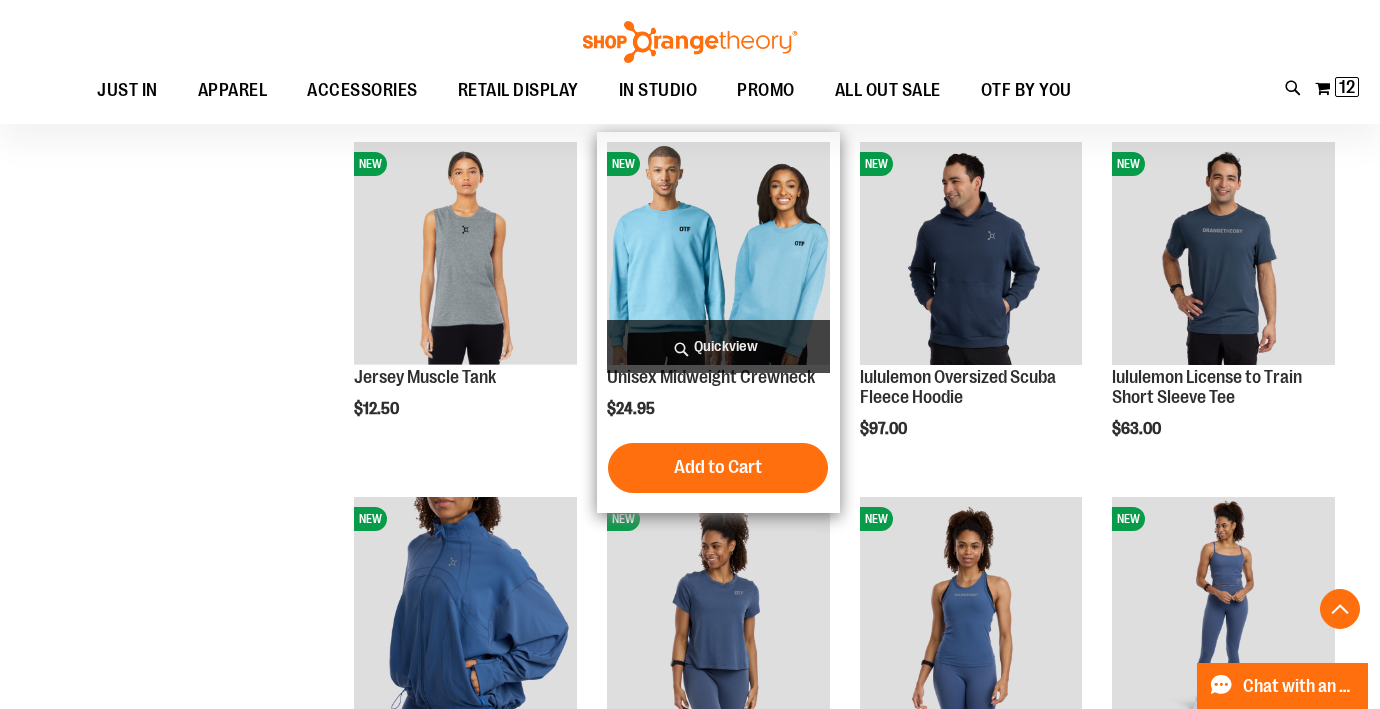 click at bounding box center [718, 253] 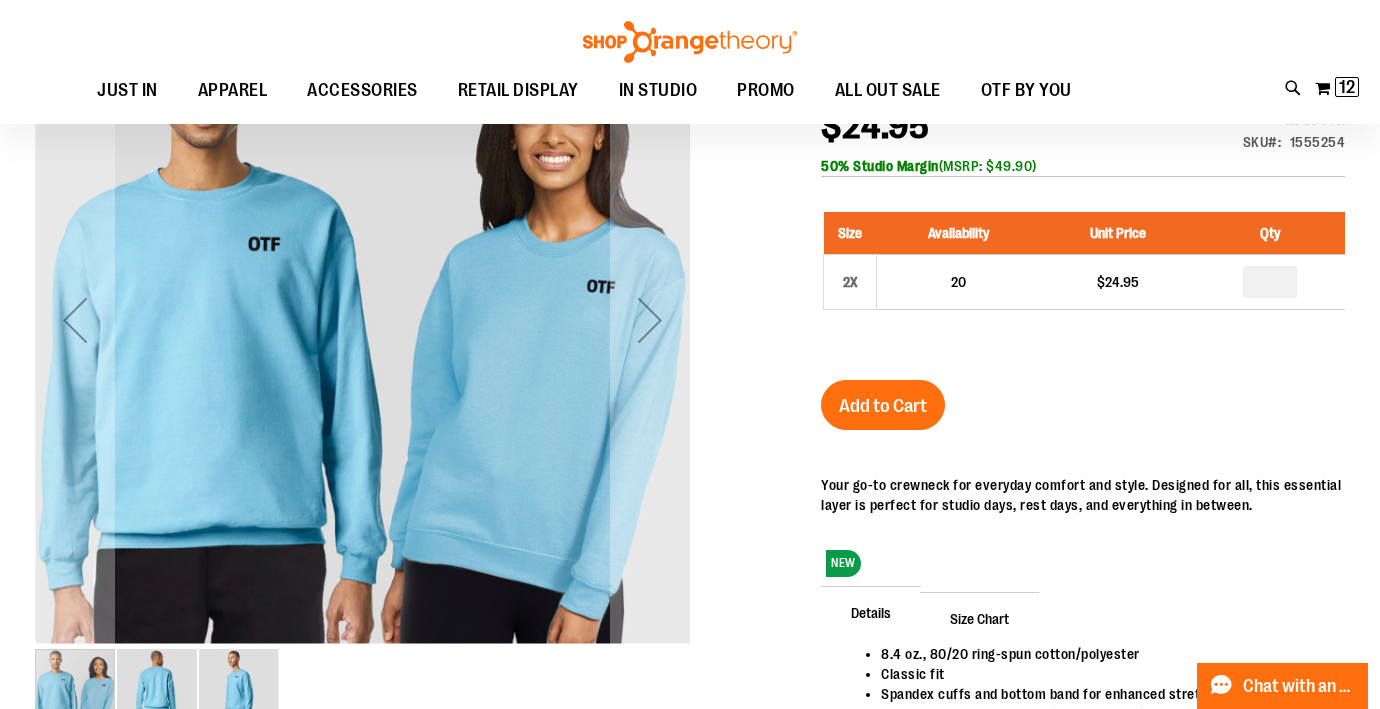 scroll, scrollTop: 289, scrollLeft: 0, axis: vertical 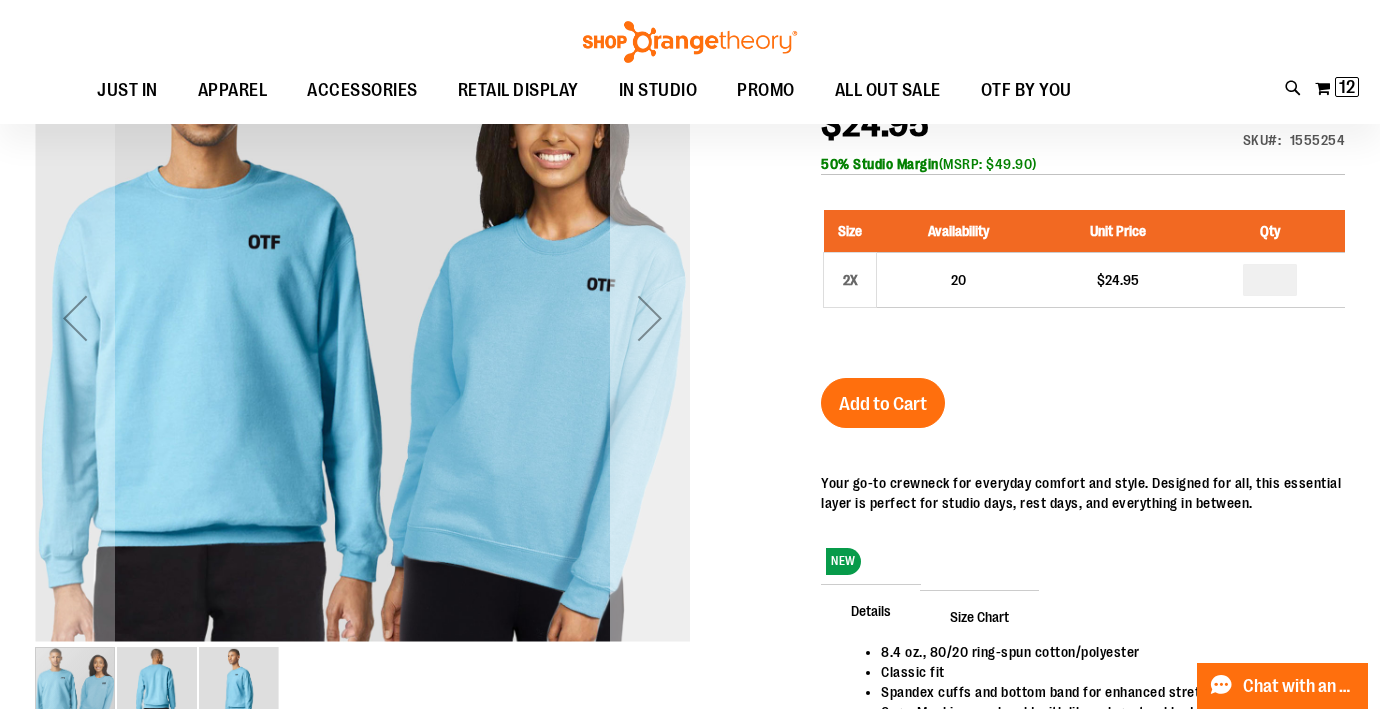 click at bounding box center (650, 318) 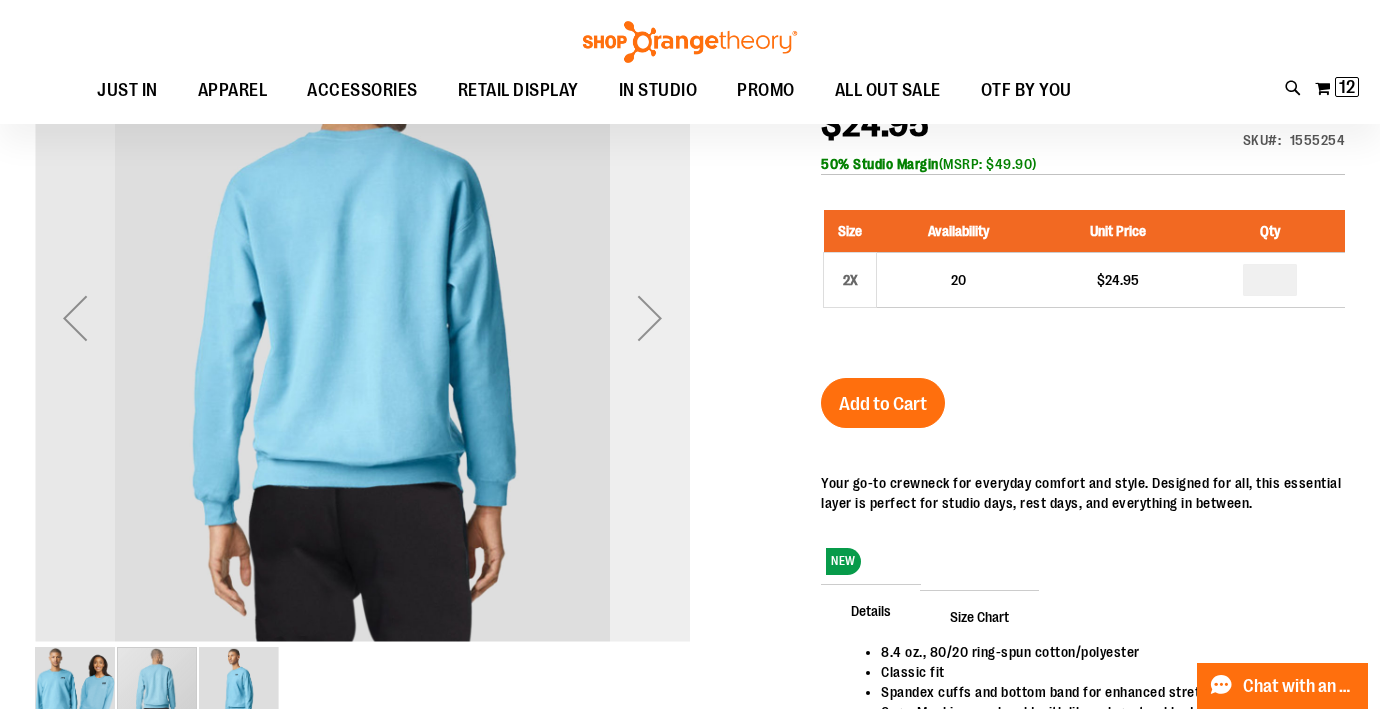 click at bounding box center (650, 318) 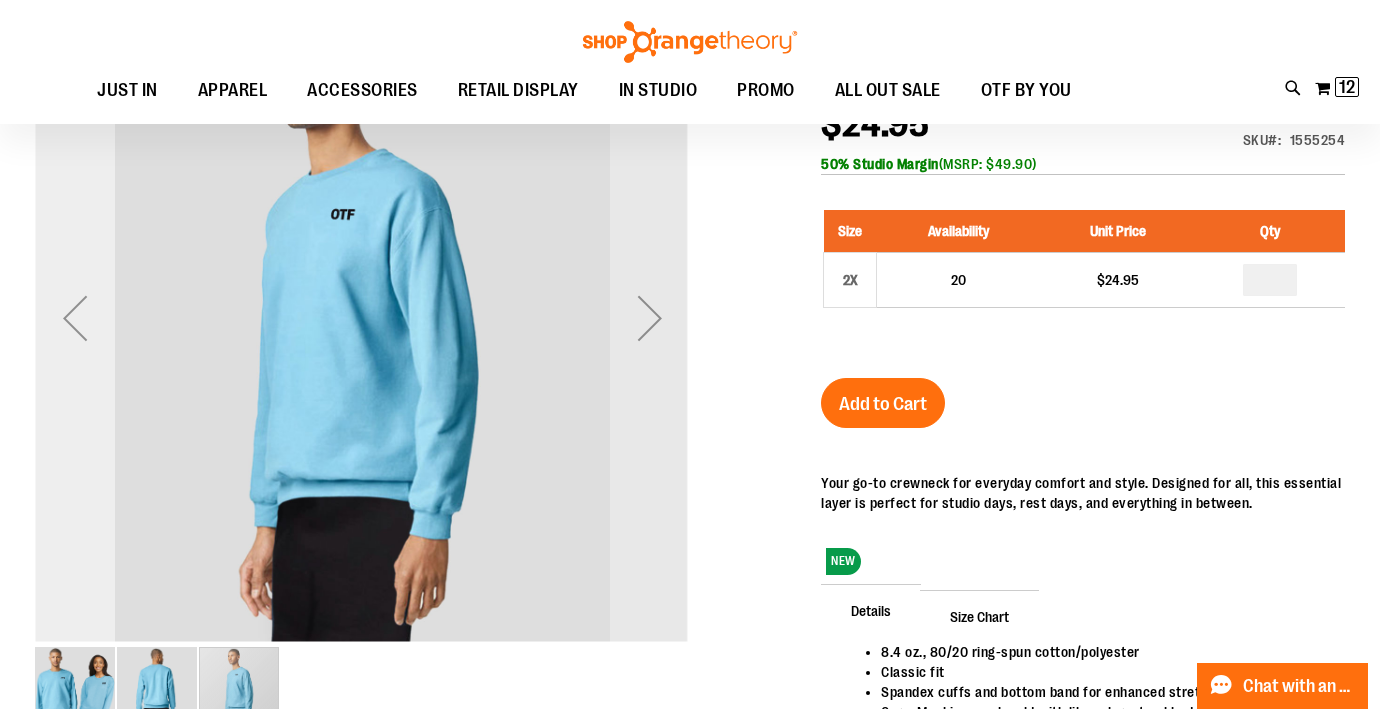 click at bounding box center [75, 318] 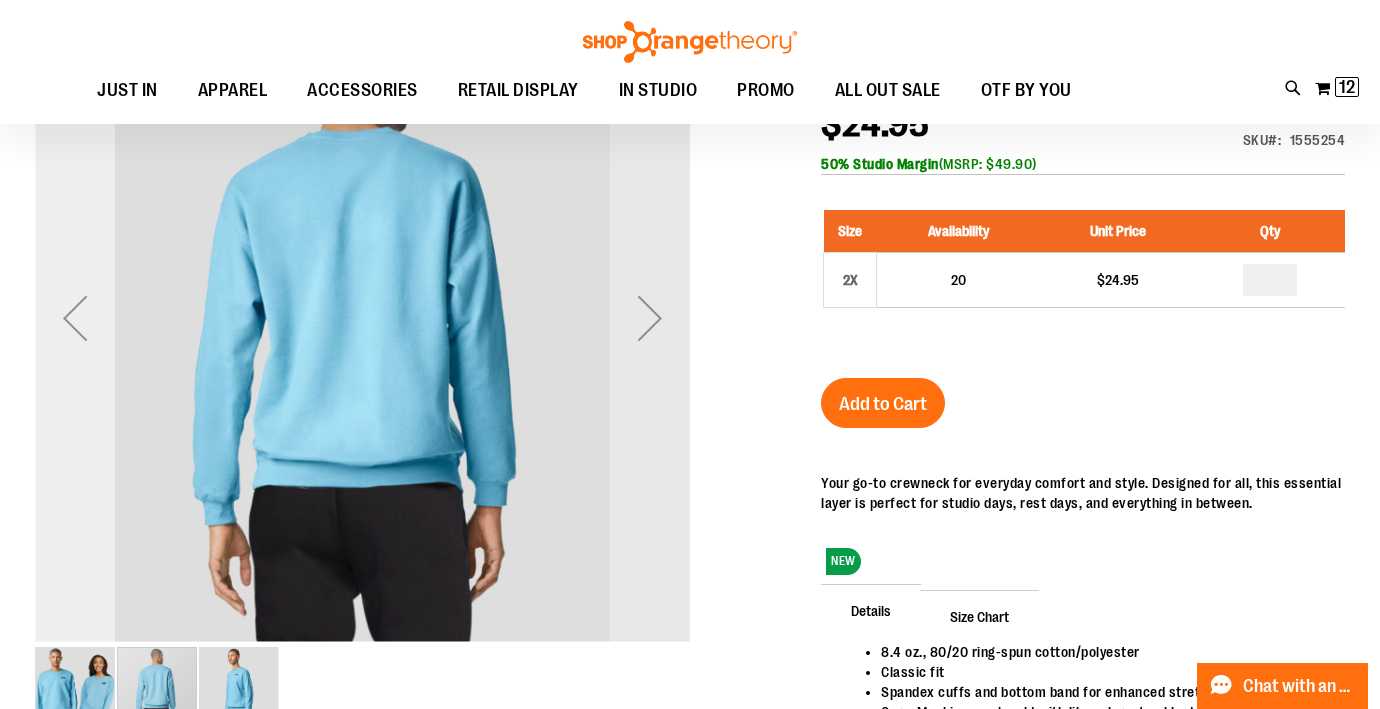 click at bounding box center (75, 318) 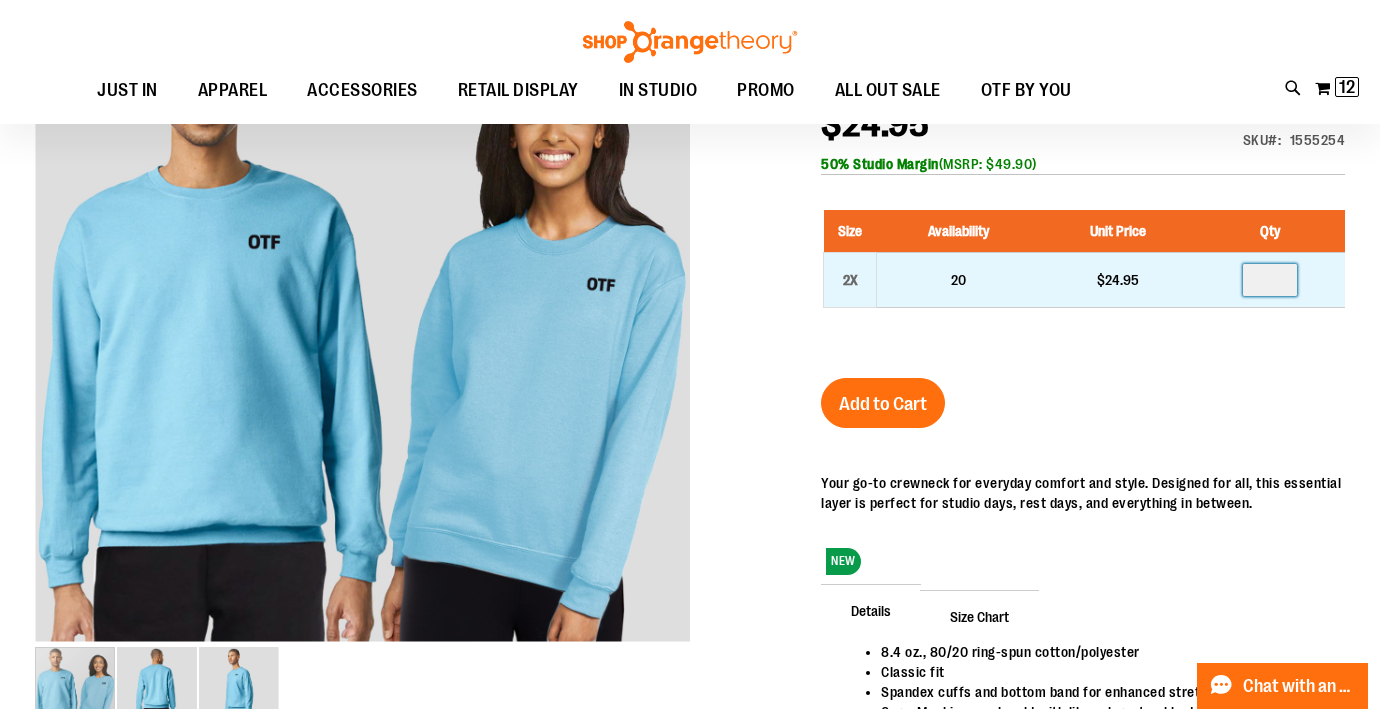 click at bounding box center [1270, 280] 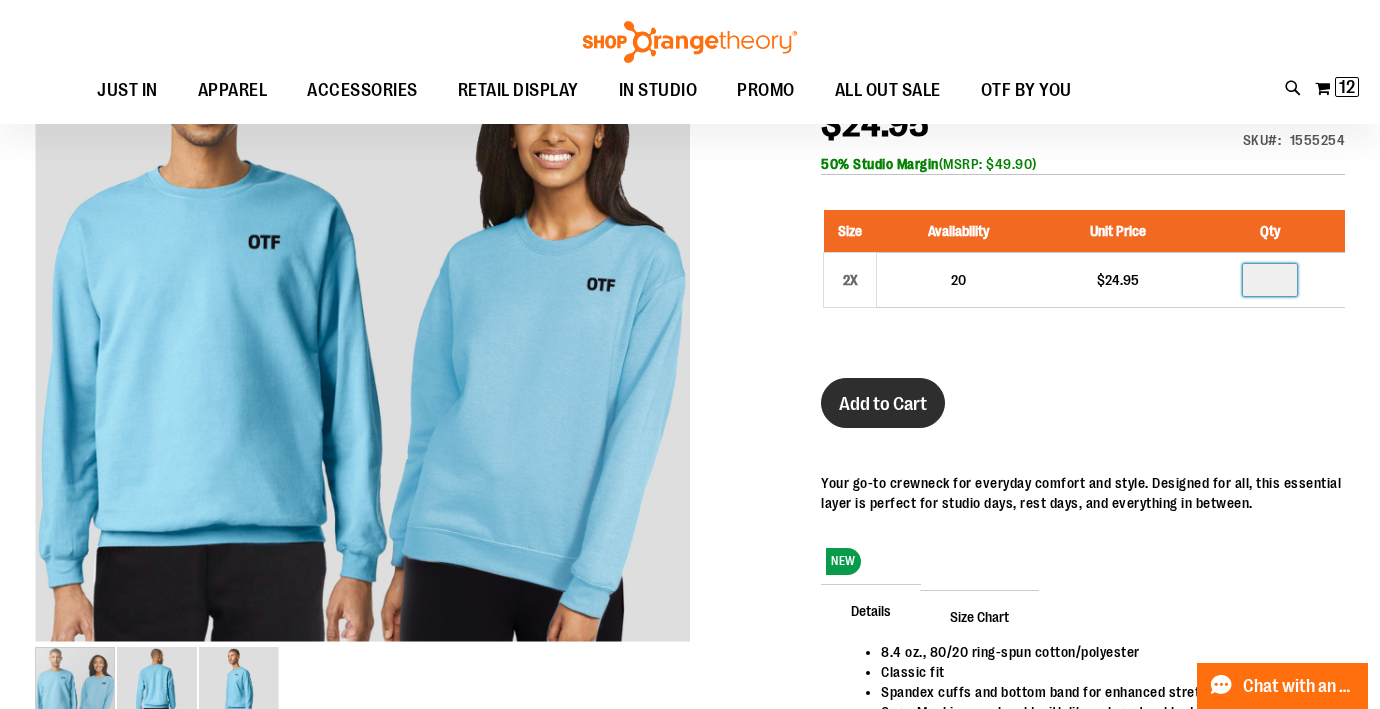 click on "Add to Cart" at bounding box center (883, 404) 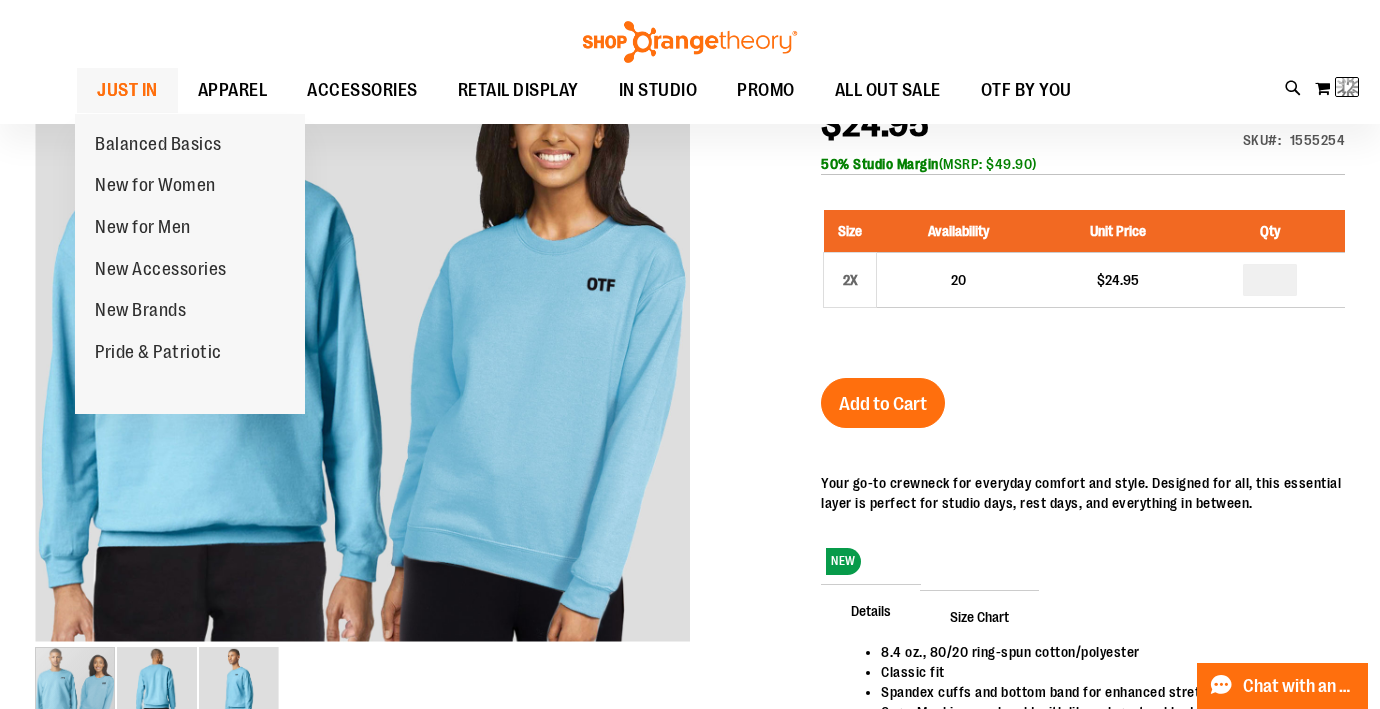 click on "JUST IN" at bounding box center [127, 90] 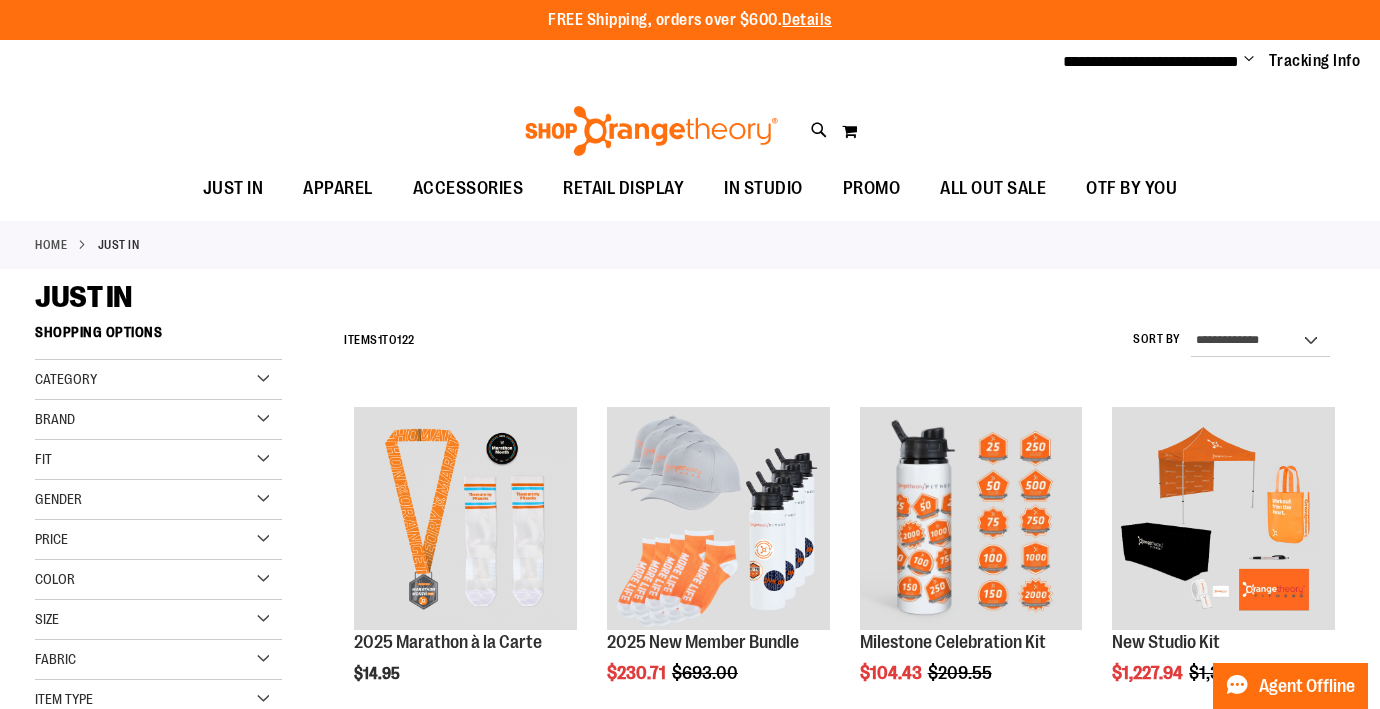 scroll, scrollTop: 0, scrollLeft: 0, axis: both 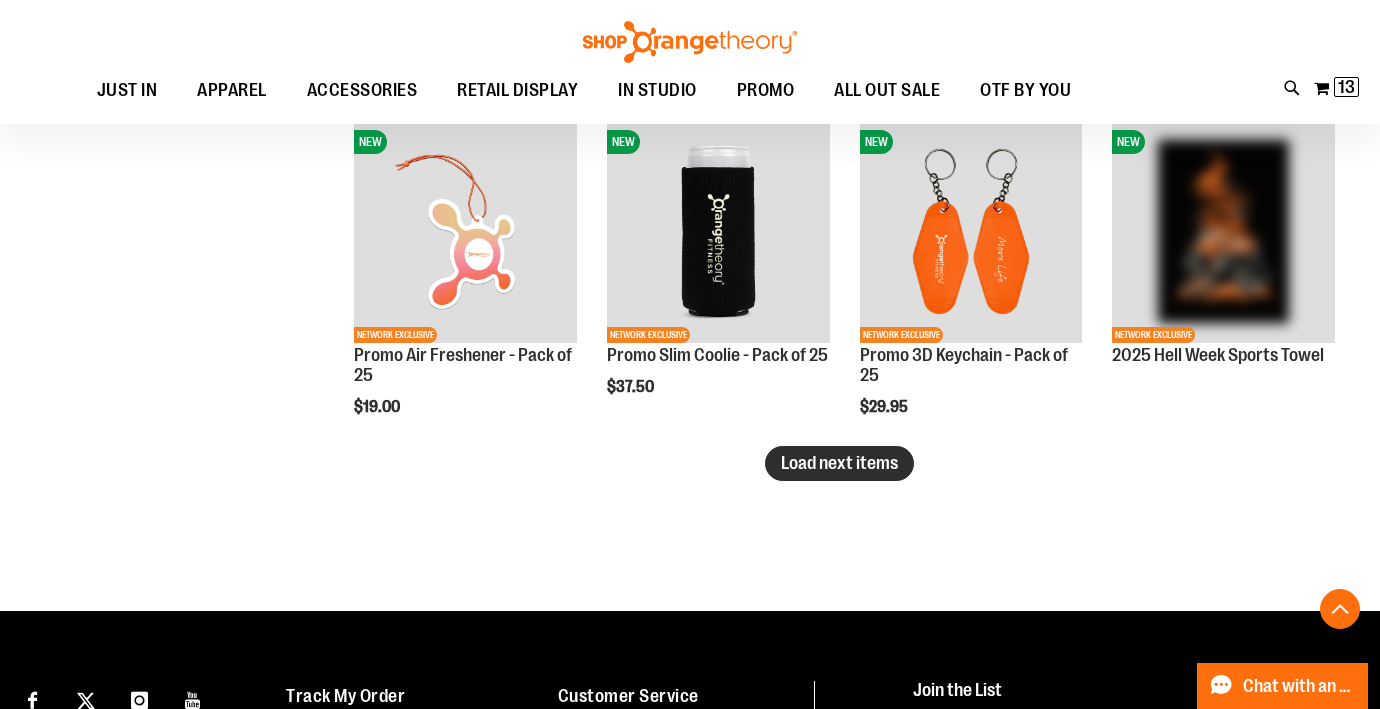 click on "Load next items" at bounding box center [839, 463] 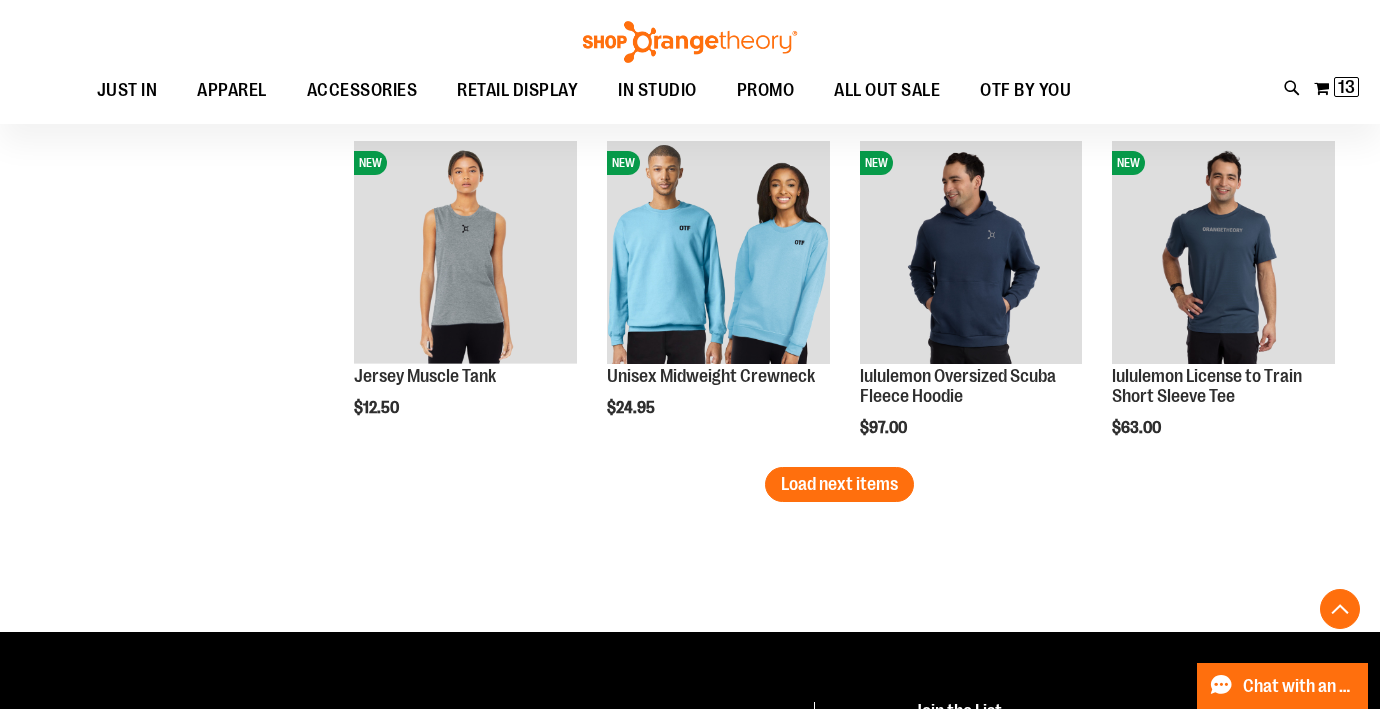 scroll, scrollTop: 3751, scrollLeft: 0, axis: vertical 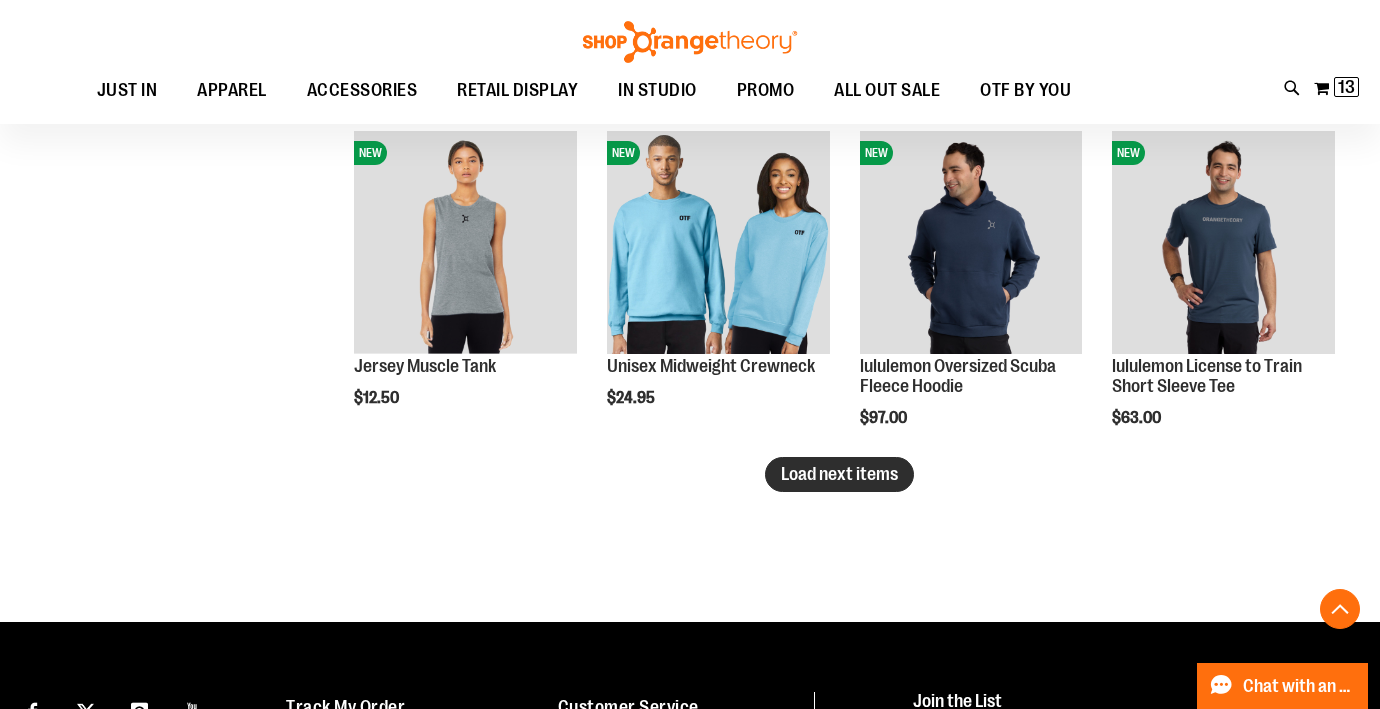 click on "Load next items" at bounding box center [839, 474] 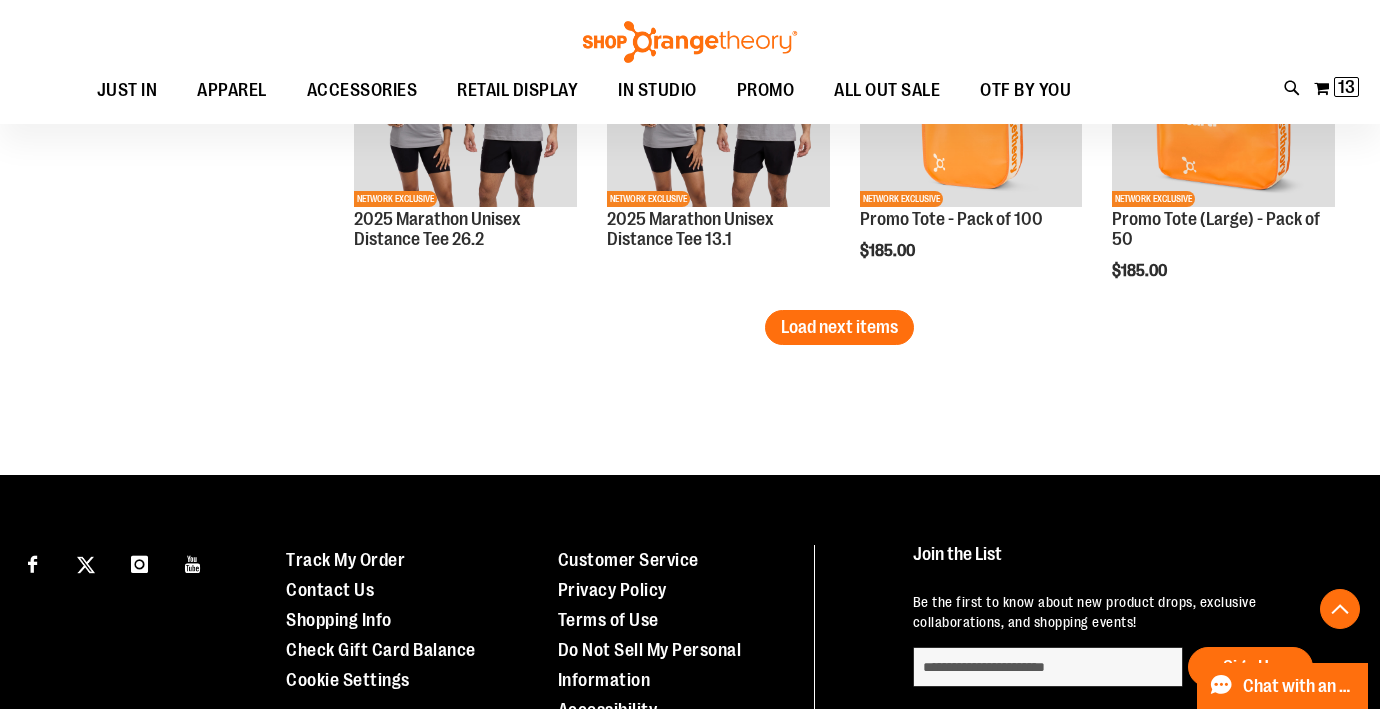 scroll, scrollTop: 4907, scrollLeft: 0, axis: vertical 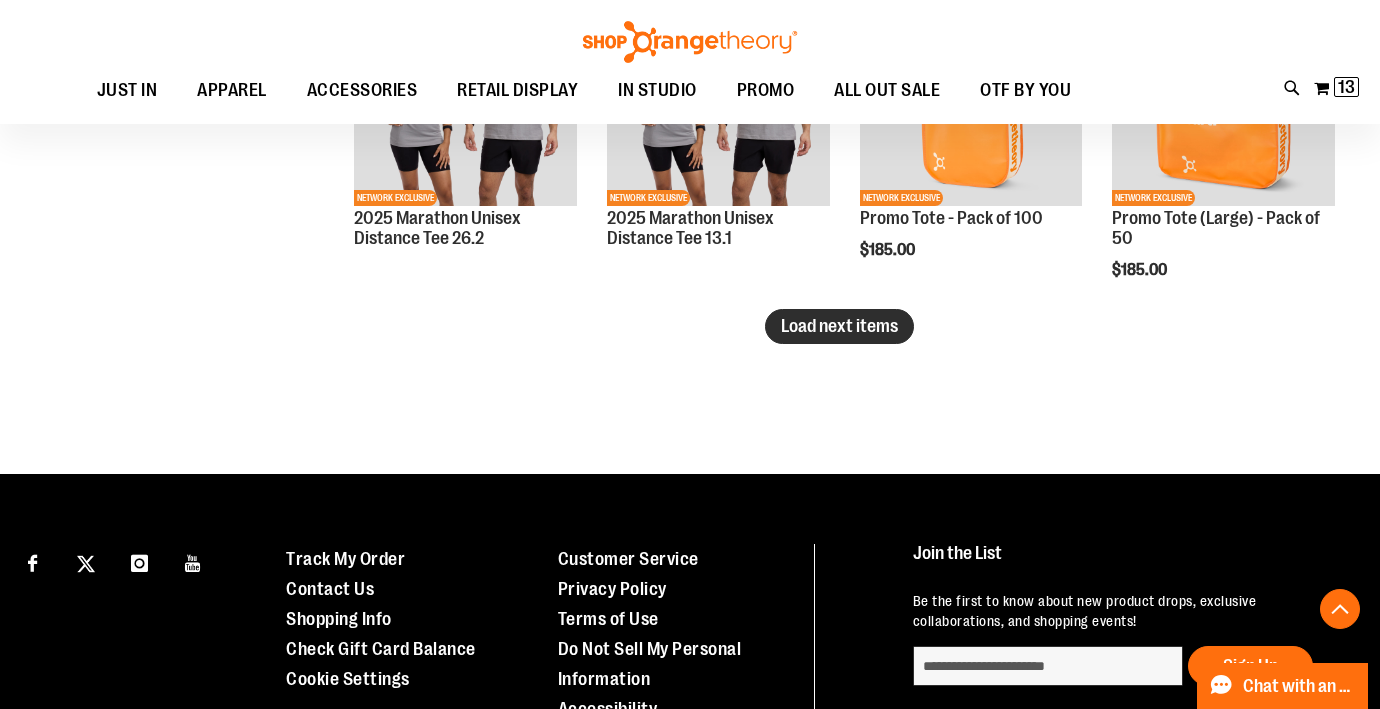 click on "Load next items" at bounding box center (839, 326) 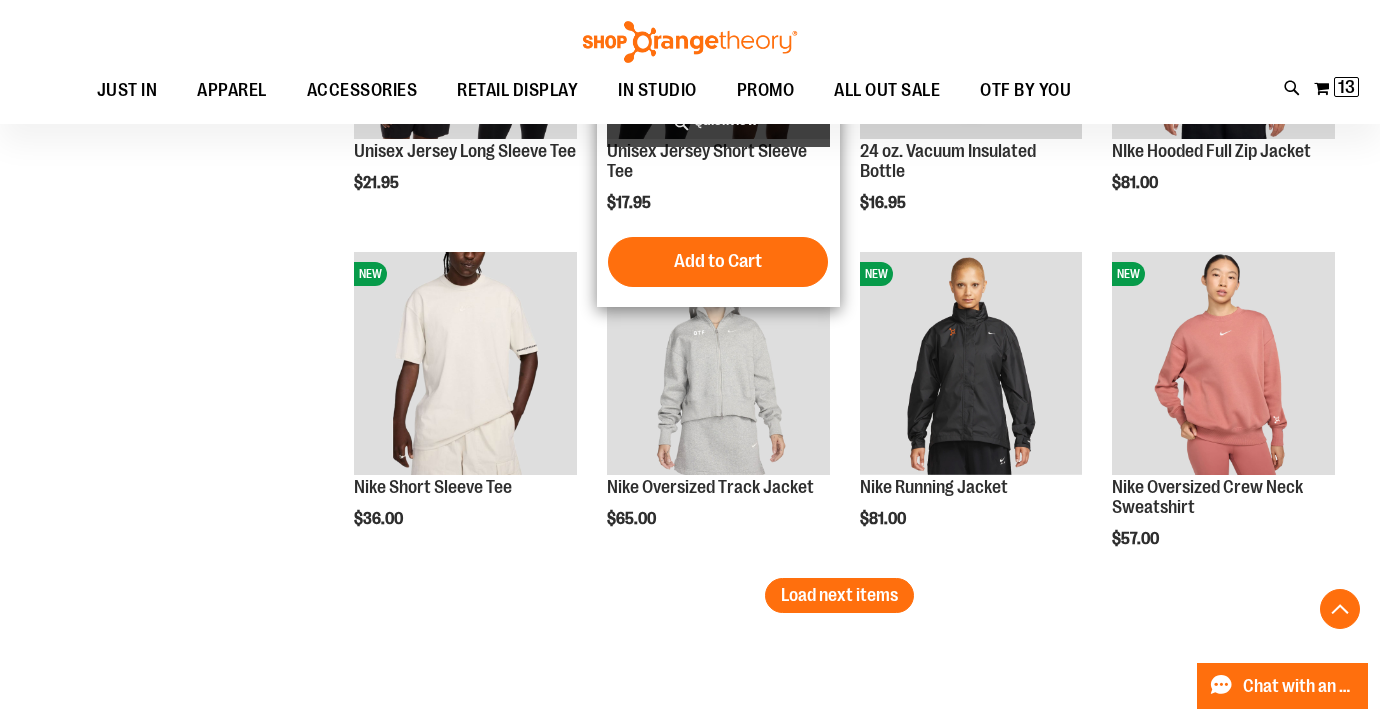 scroll, scrollTop: 5649, scrollLeft: 0, axis: vertical 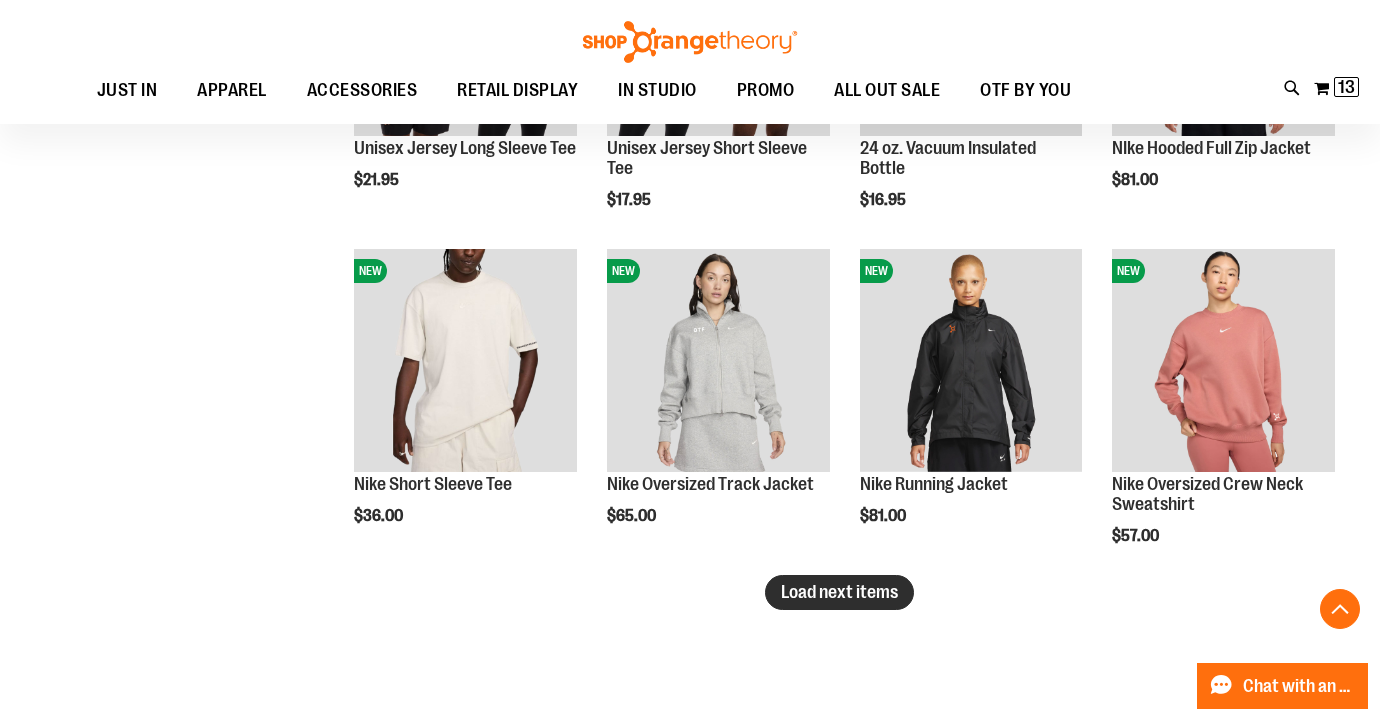click on "Load next items" at bounding box center [839, 592] 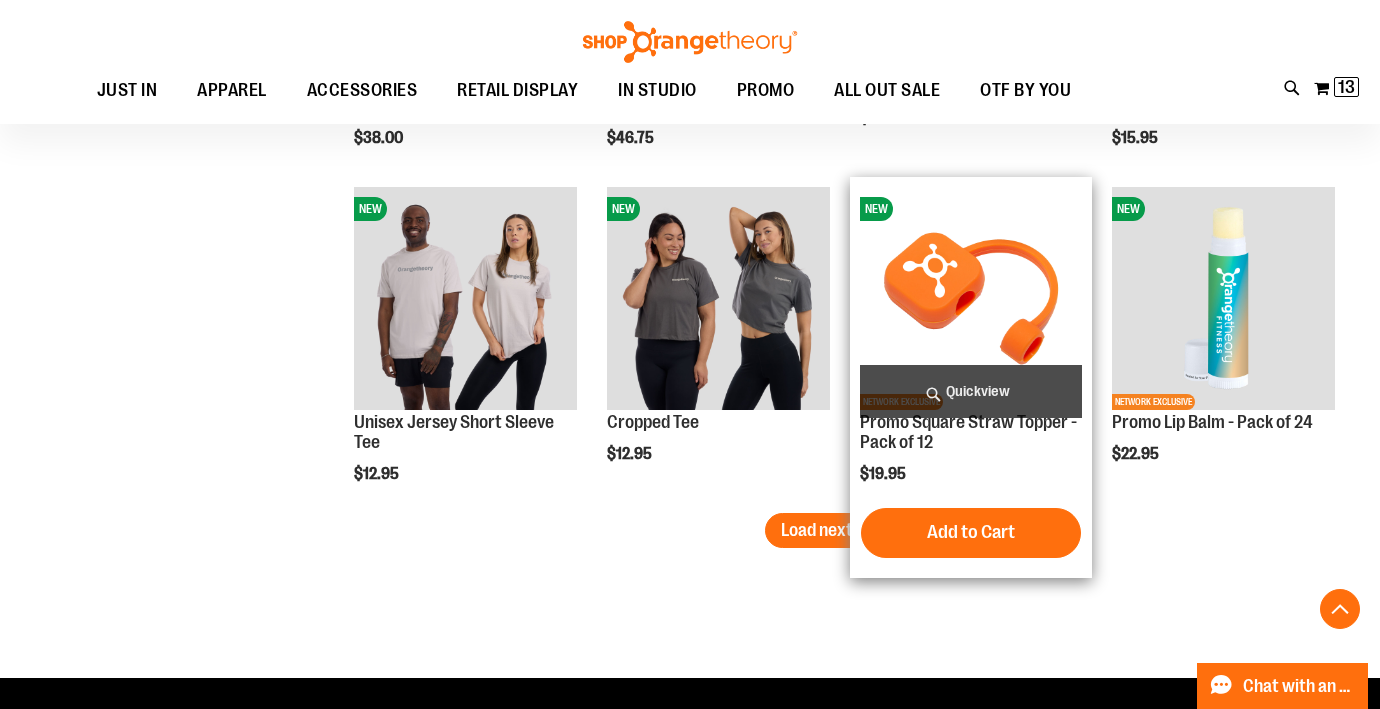 scroll, scrollTop: 6721, scrollLeft: 0, axis: vertical 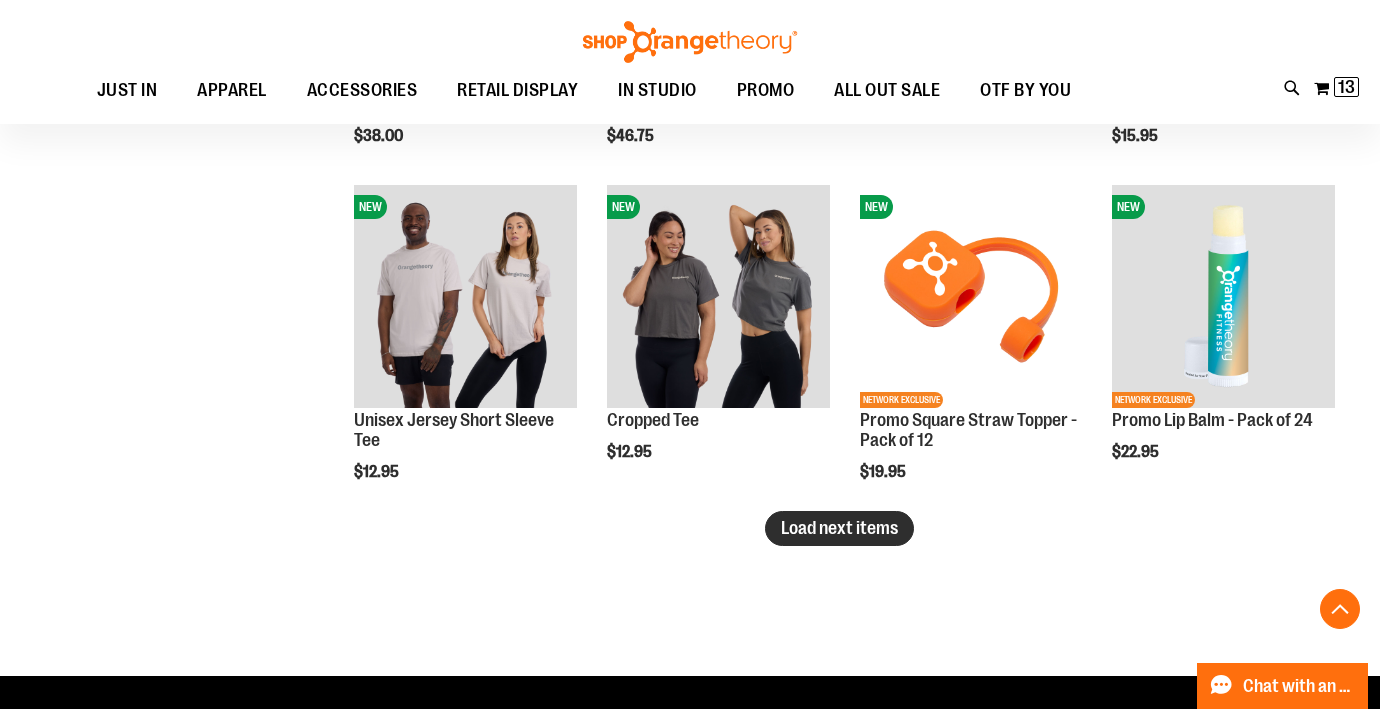 click on "Load next items" at bounding box center [839, 528] 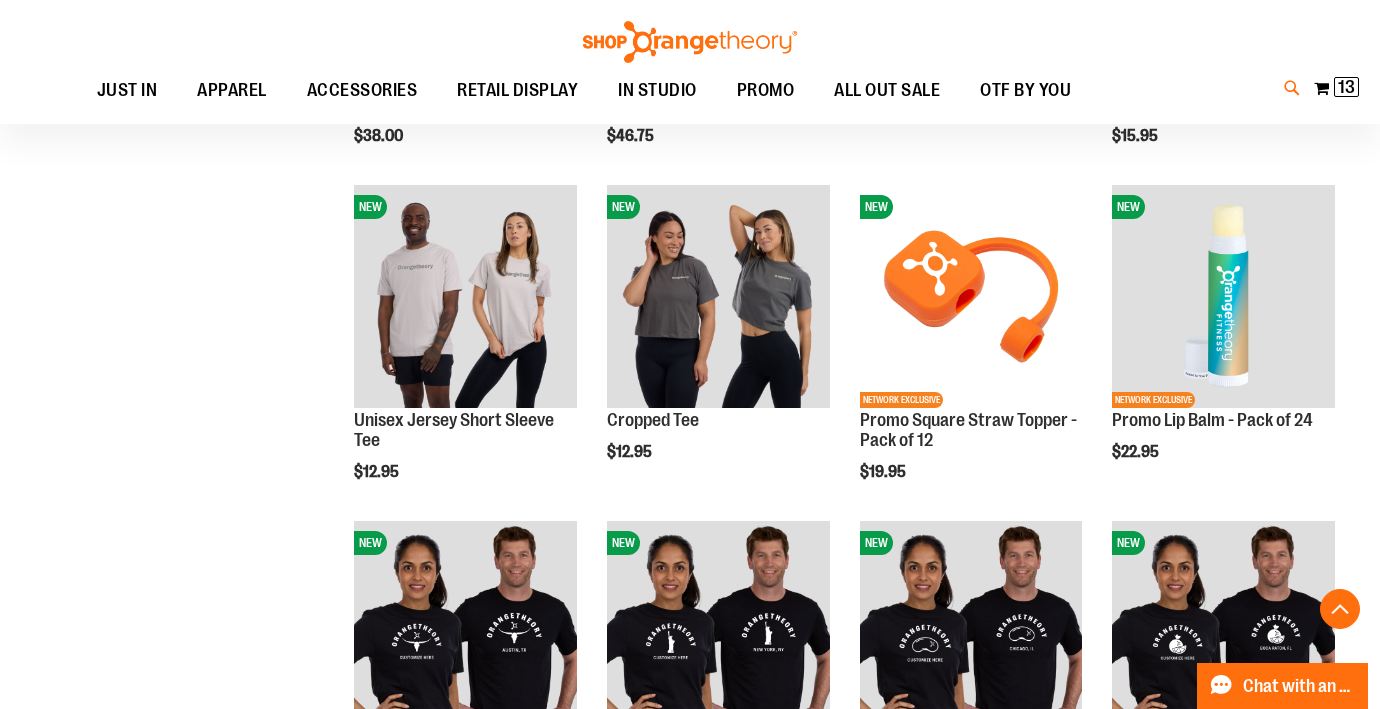 click at bounding box center (1292, 88) 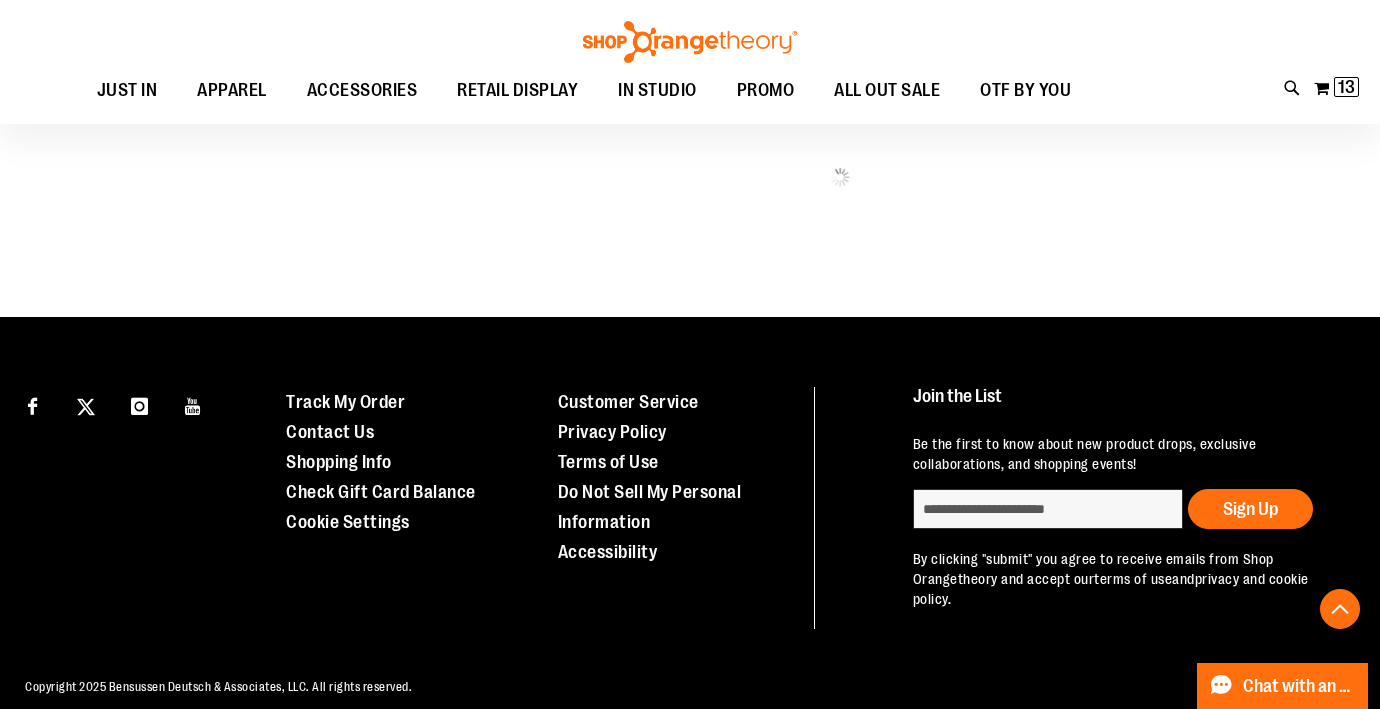 scroll, scrollTop: 1144, scrollLeft: 0, axis: vertical 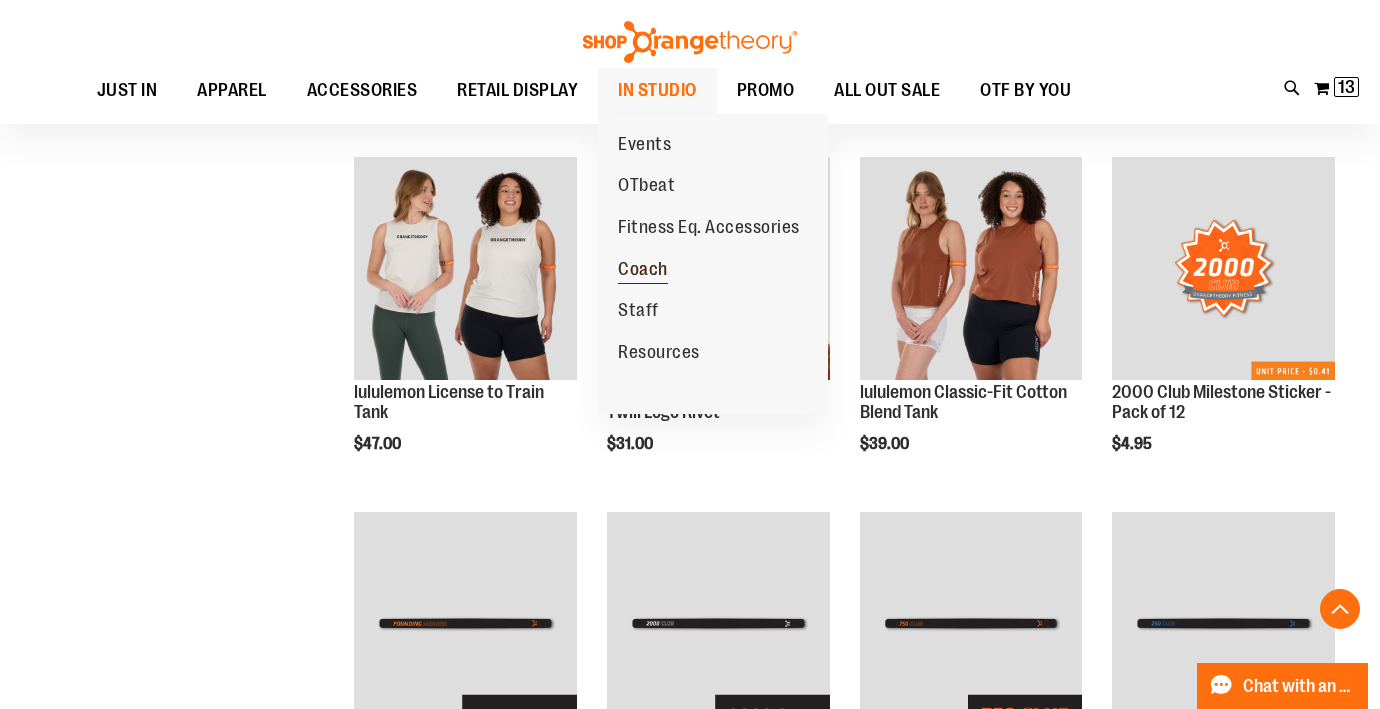 click on "Coach" at bounding box center [643, 271] 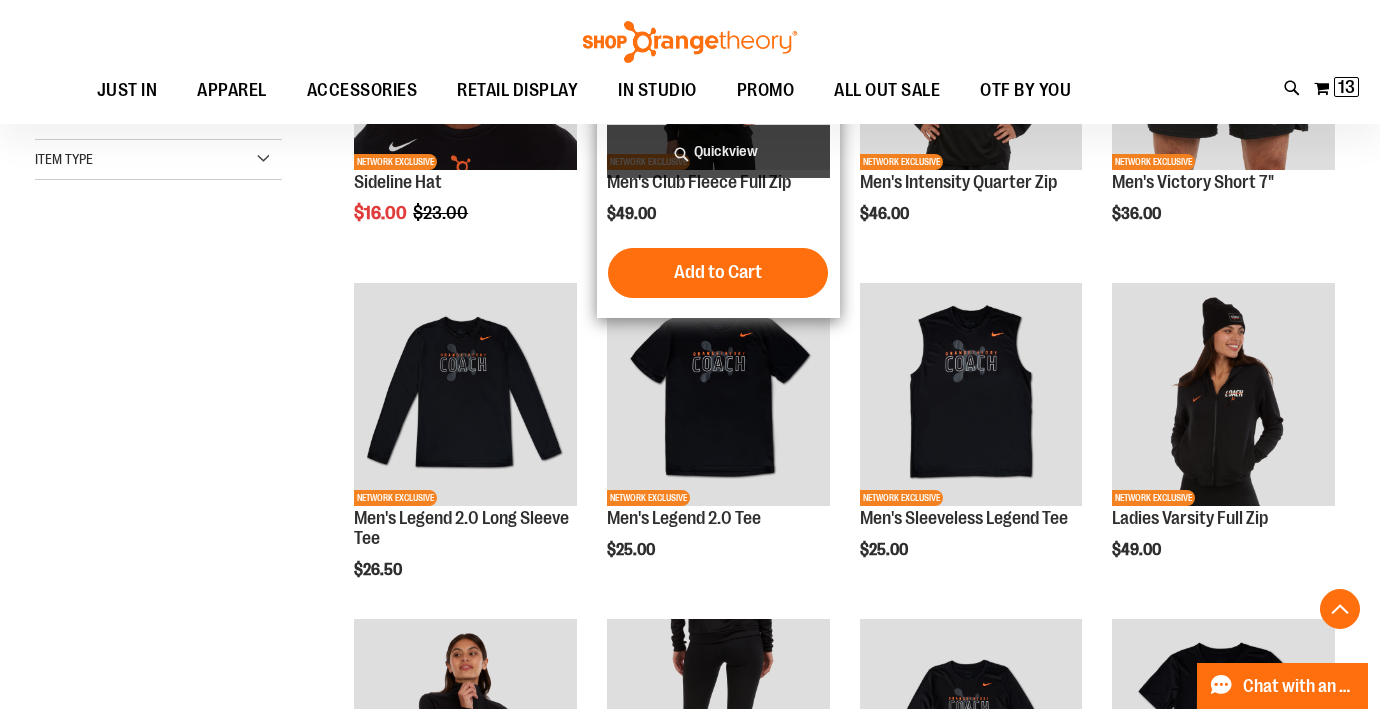 scroll, scrollTop: 466, scrollLeft: 0, axis: vertical 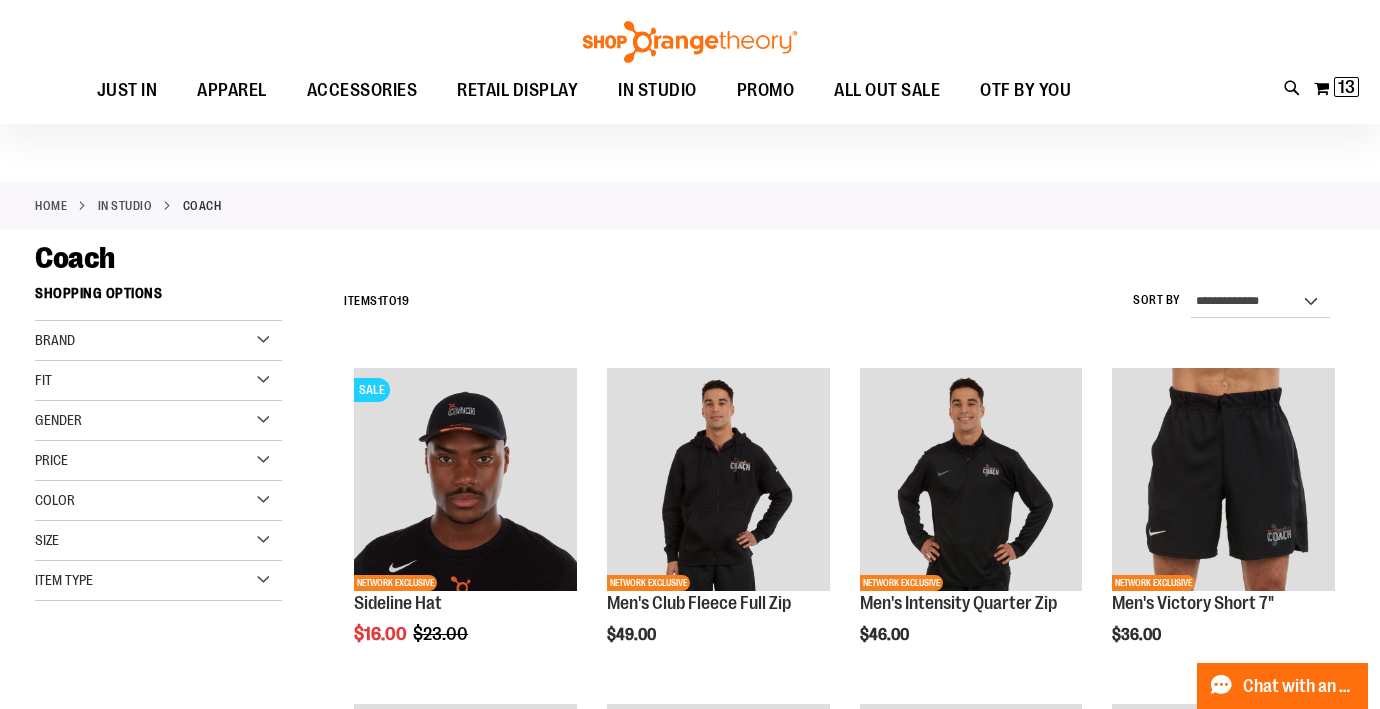 click on "Brand" at bounding box center (158, 341) 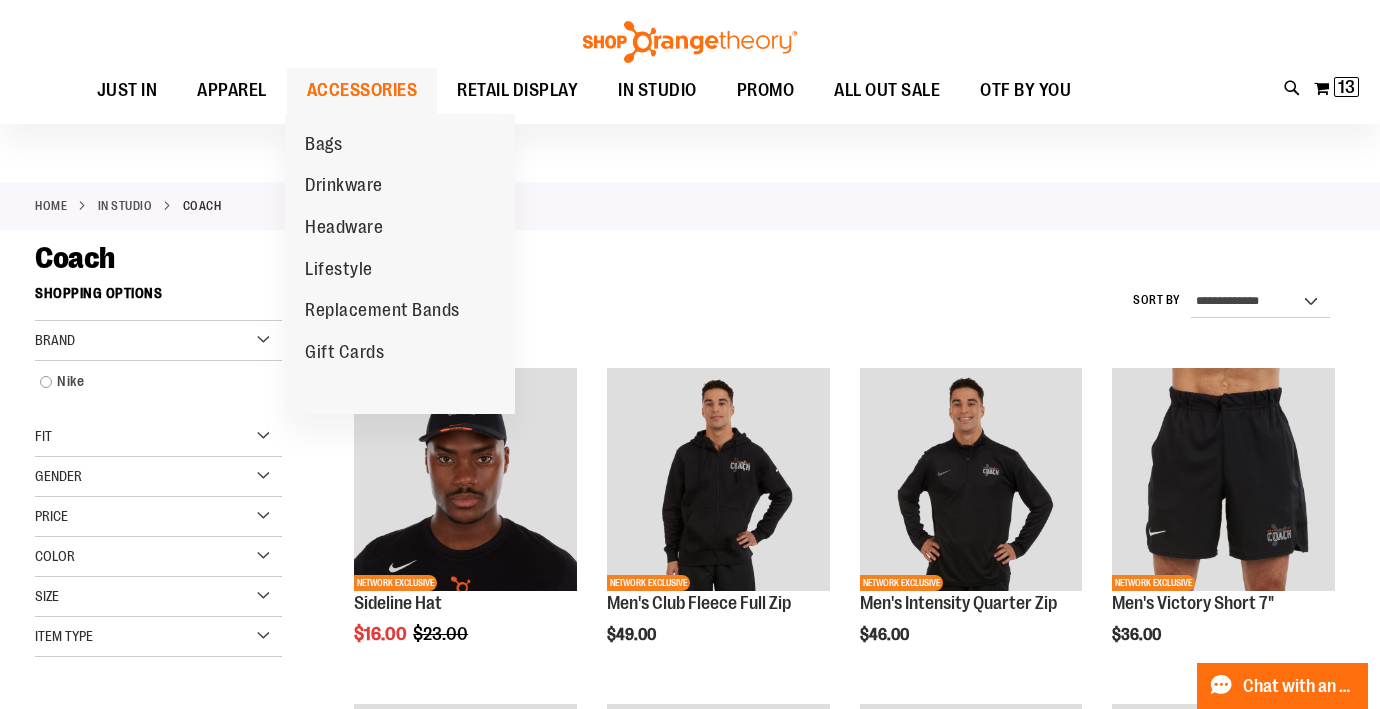 click on "ACCESSORIES" at bounding box center [362, 90] 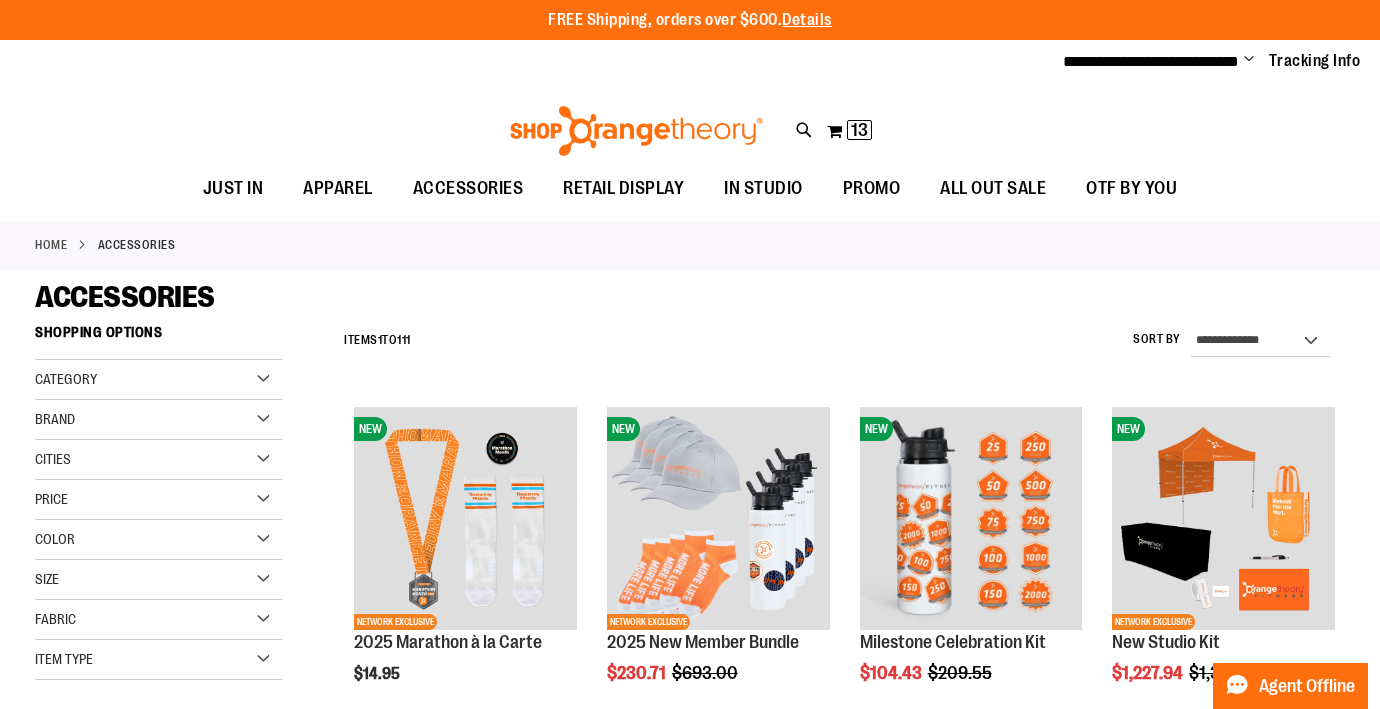 scroll, scrollTop: 0, scrollLeft: 0, axis: both 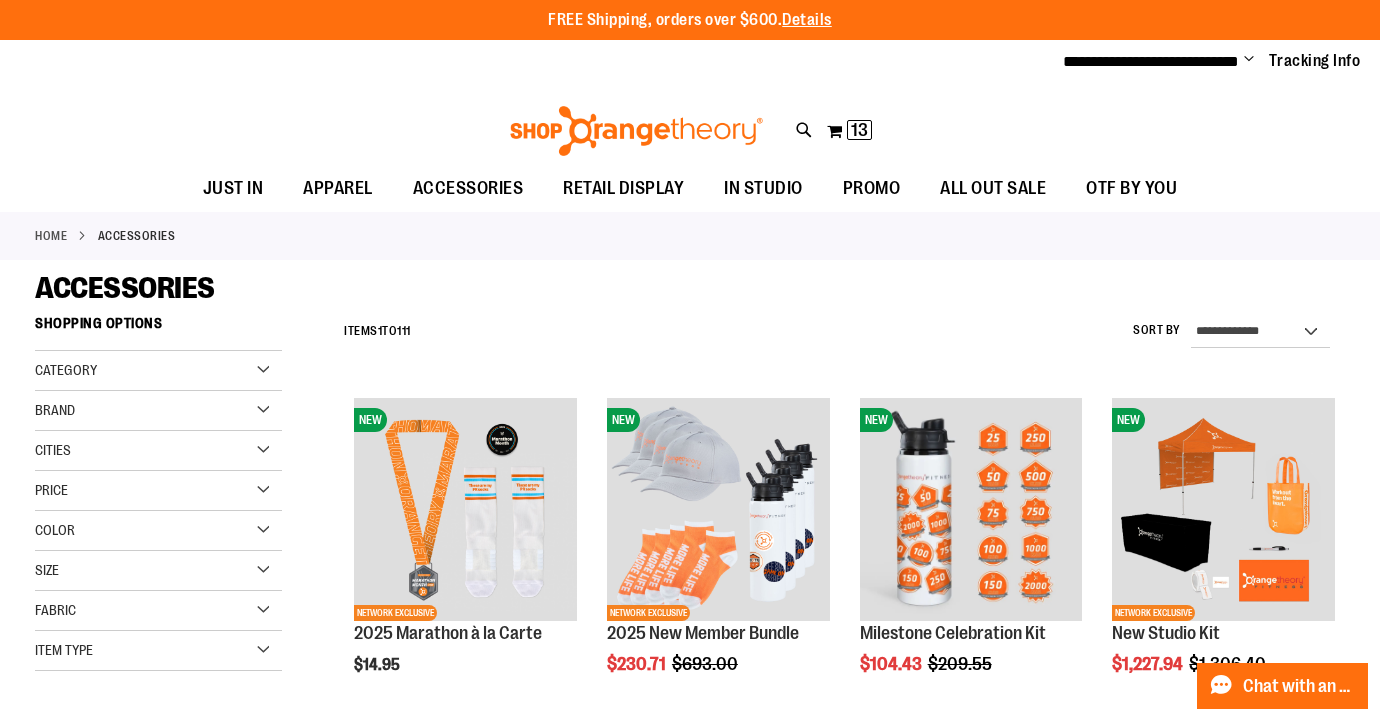 click on "Brand" at bounding box center (158, 411) 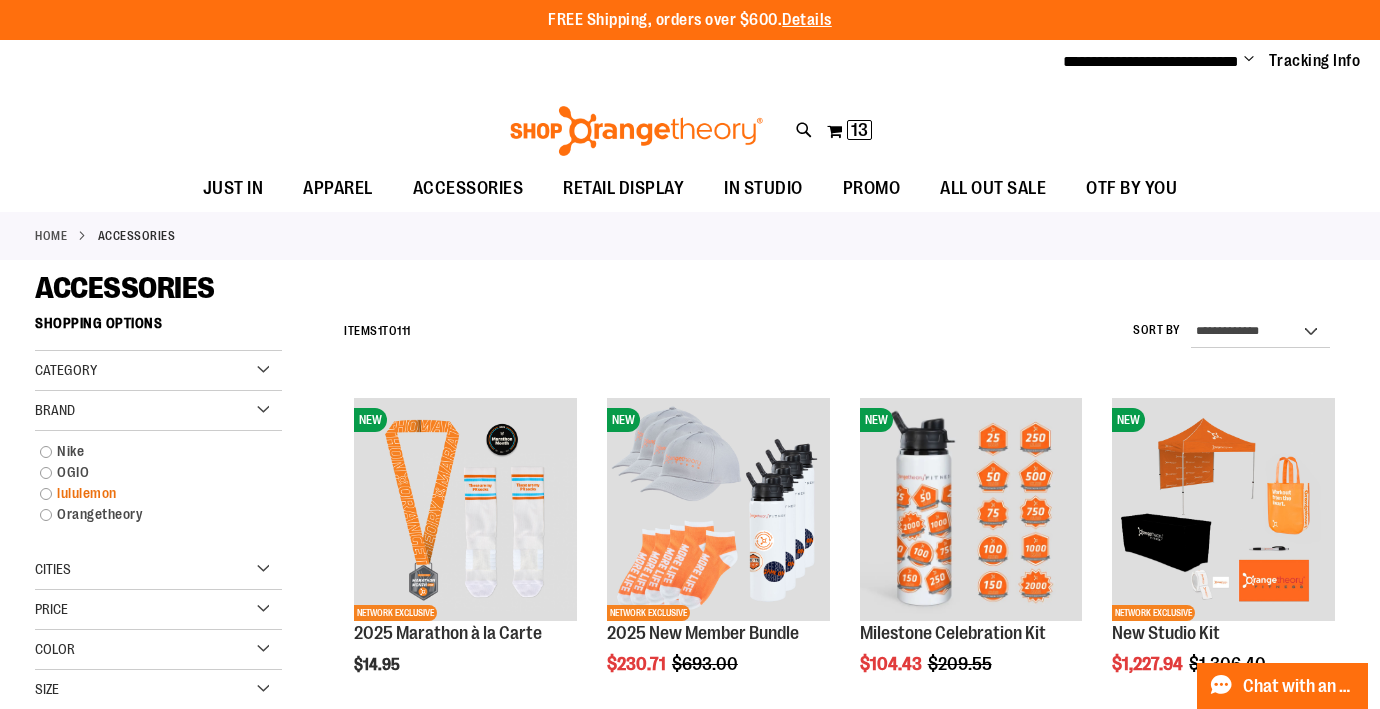 click on "lululemon" at bounding box center [148, 493] 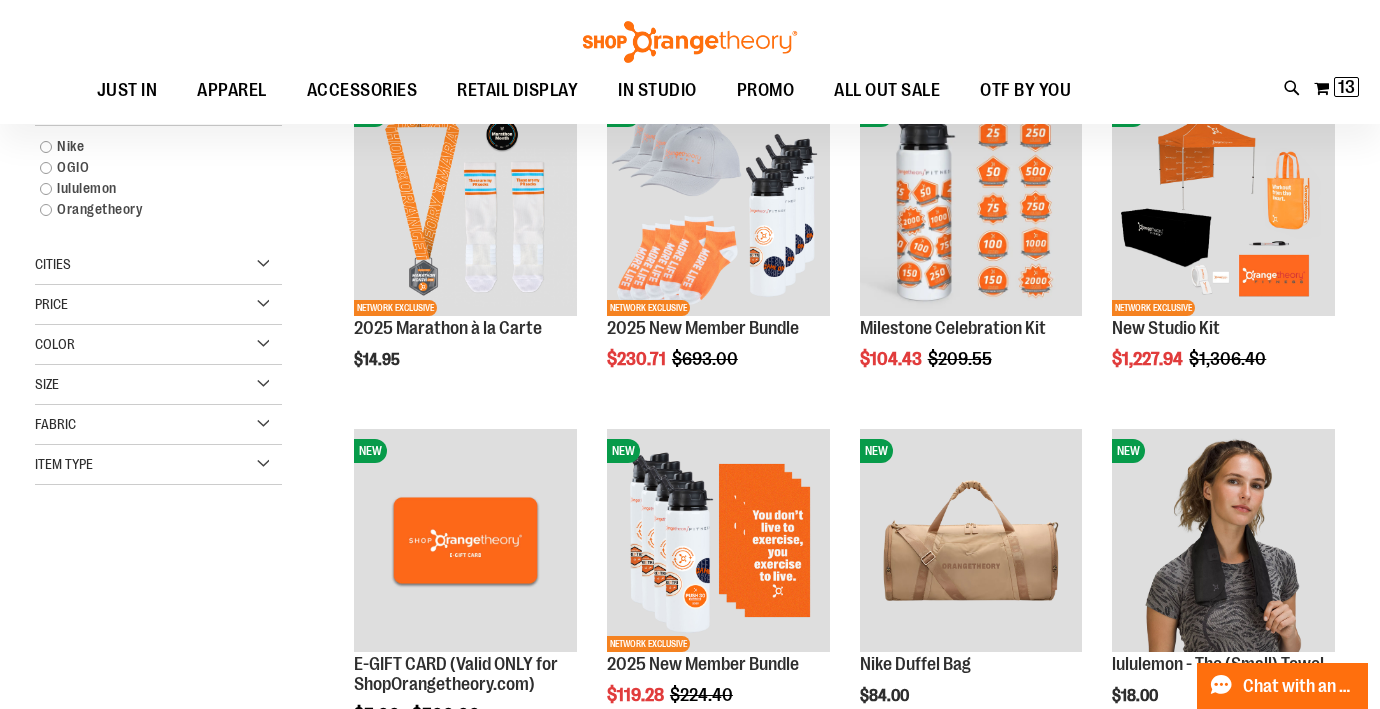 scroll, scrollTop: 304, scrollLeft: 0, axis: vertical 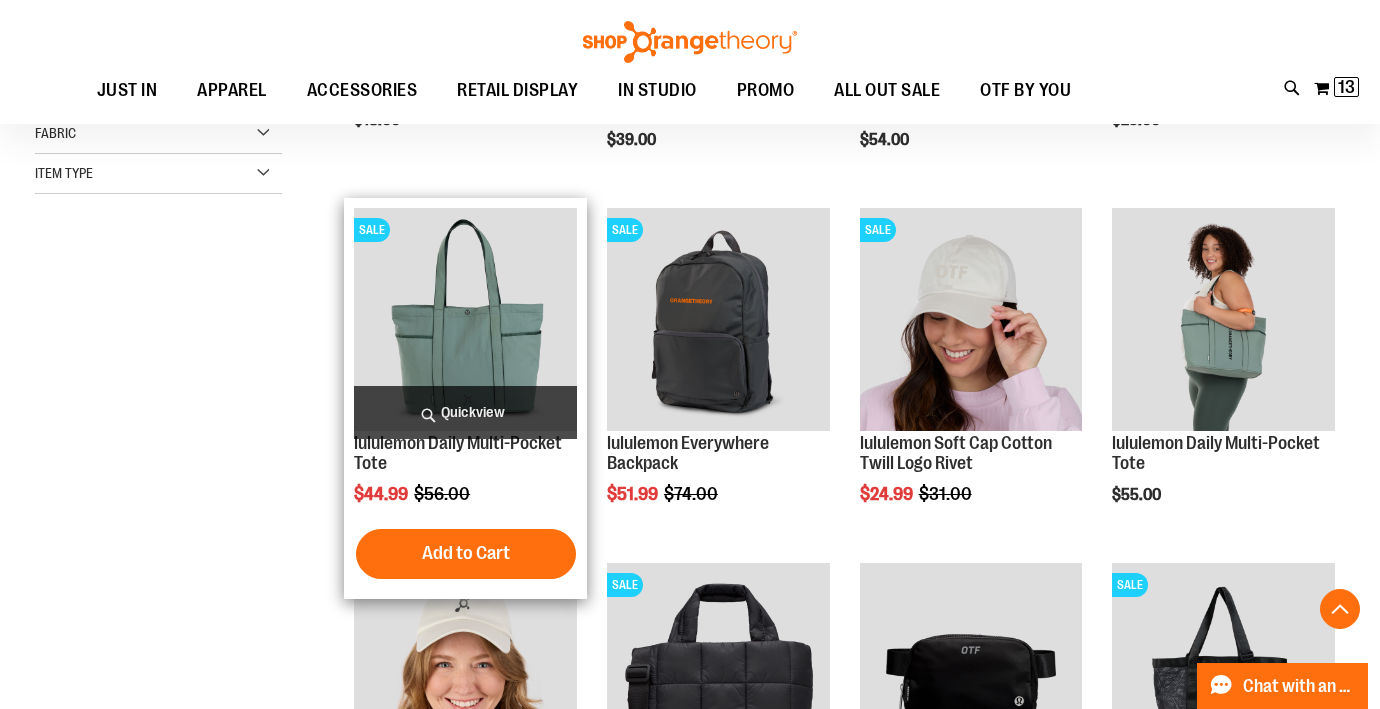 click at bounding box center (465, 319) 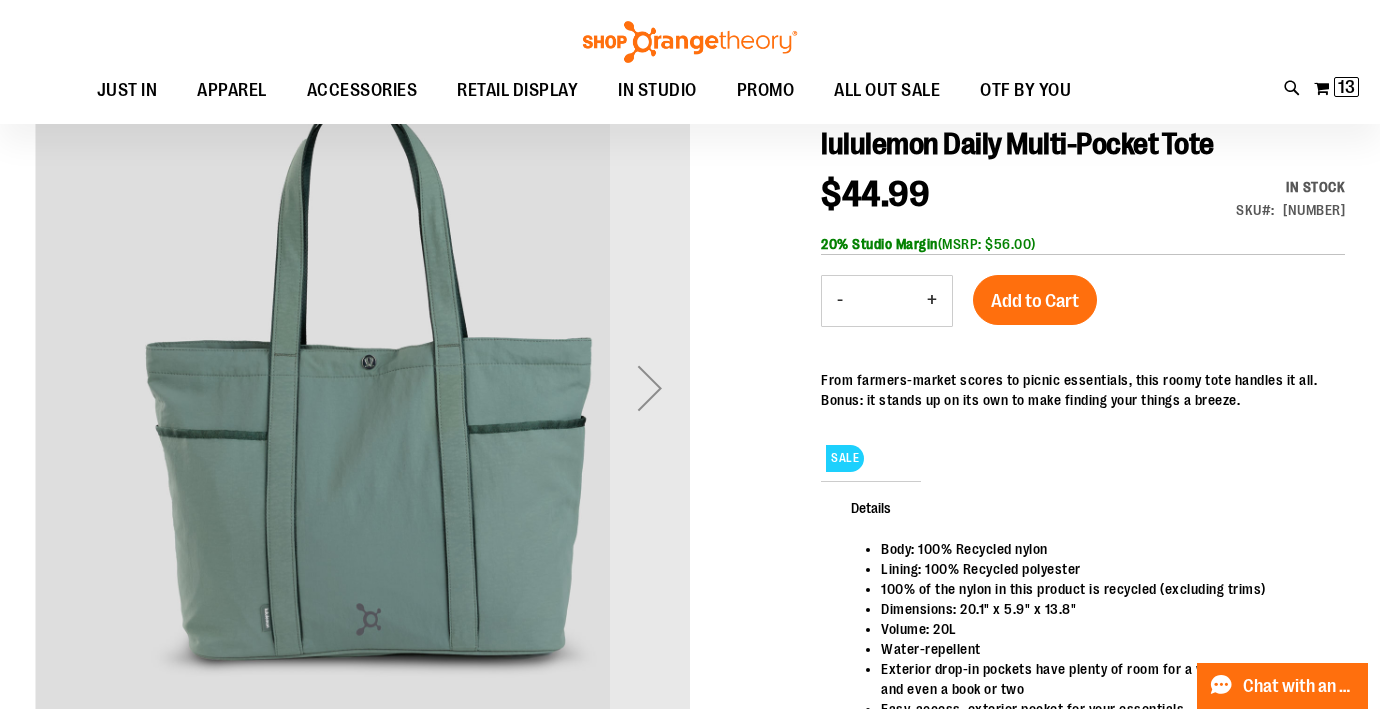 scroll, scrollTop: 241, scrollLeft: 0, axis: vertical 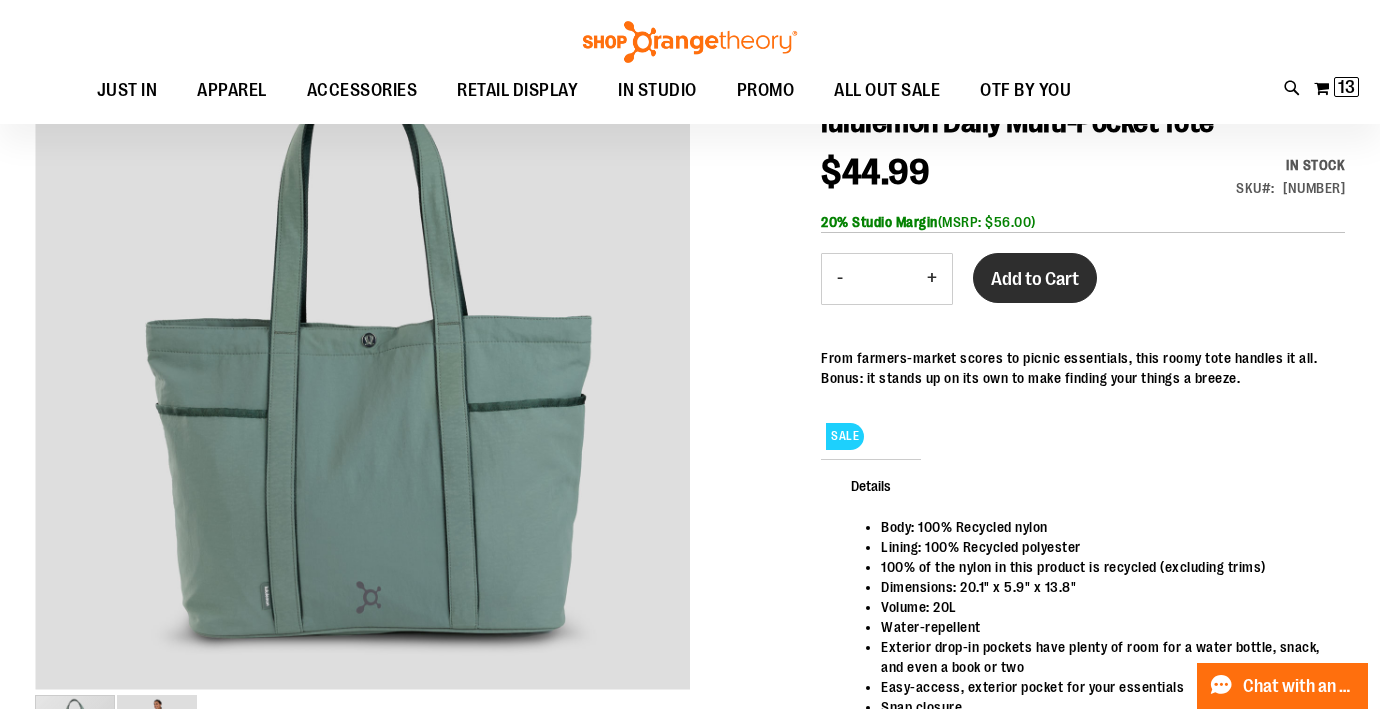 click on "Add to Cart" at bounding box center (1035, 279) 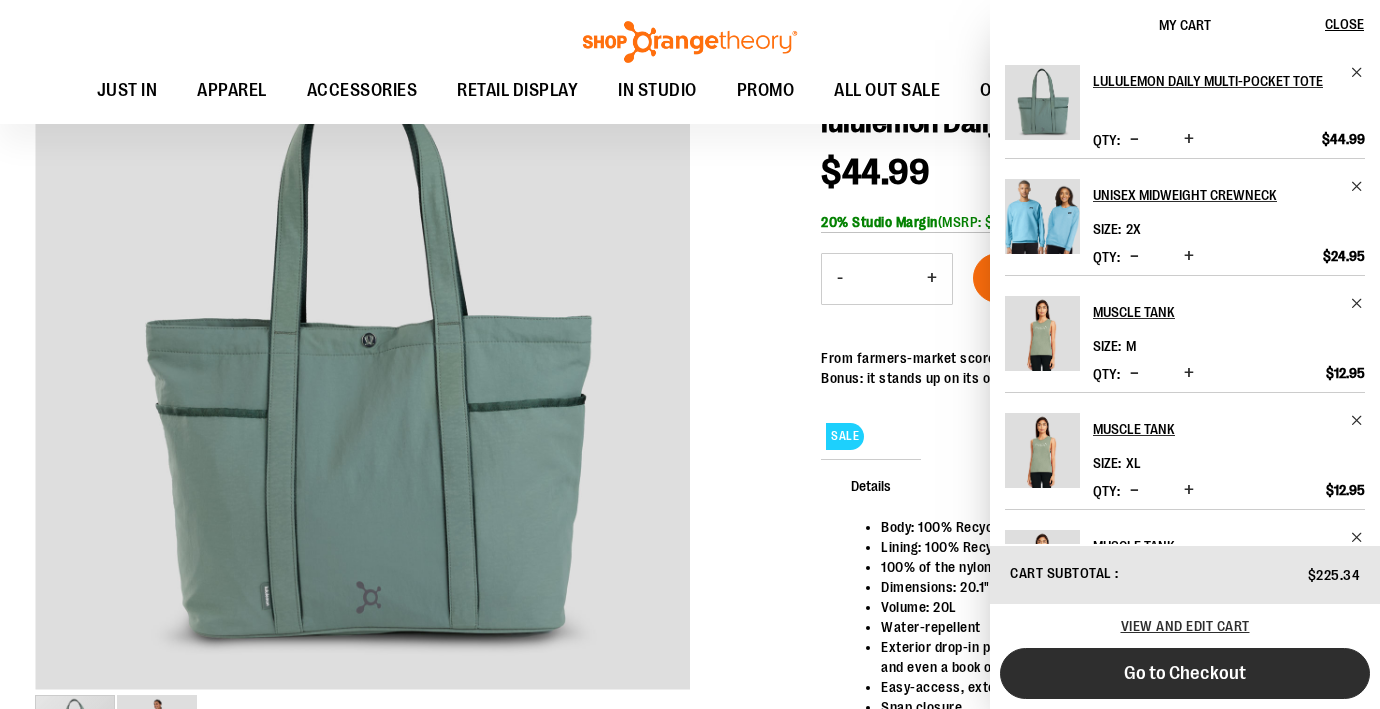 click on "Go to Checkout" at bounding box center (1185, 673) 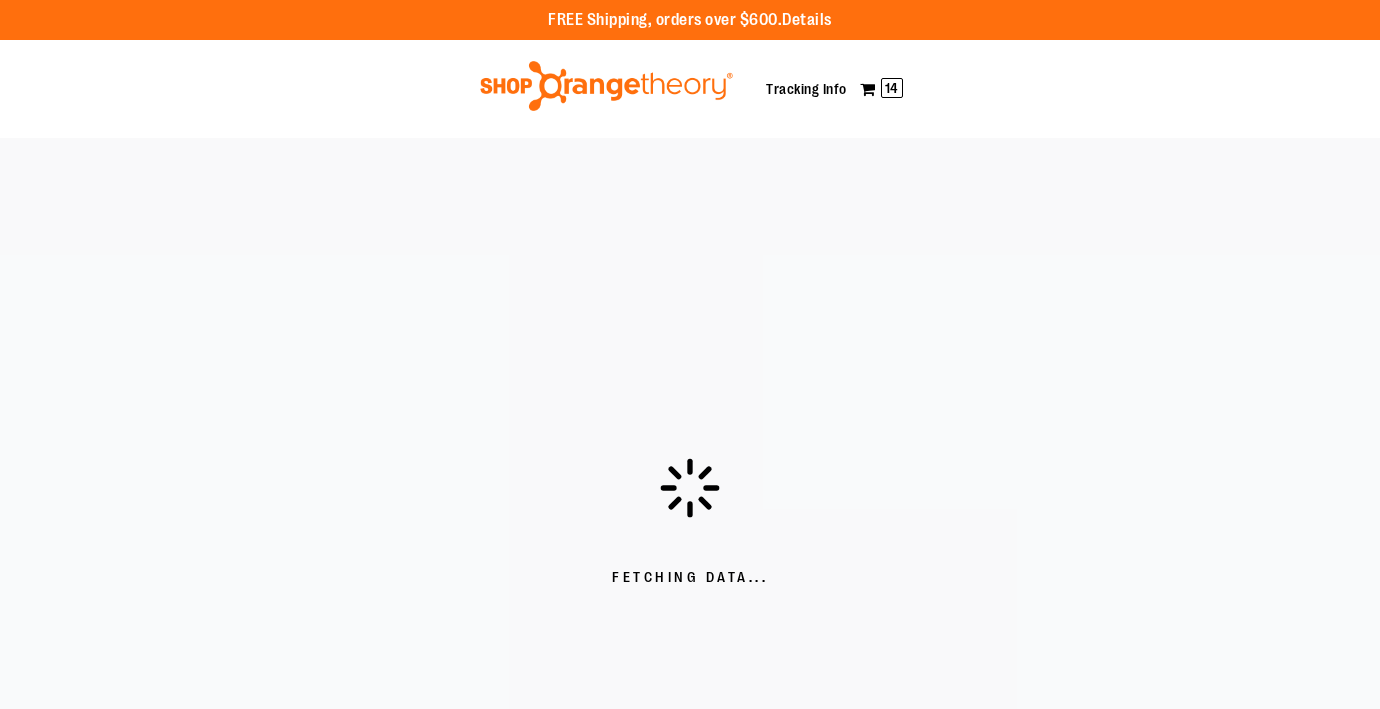 scroll, scrollTop: 0, scrollLeft: 0, axis: both 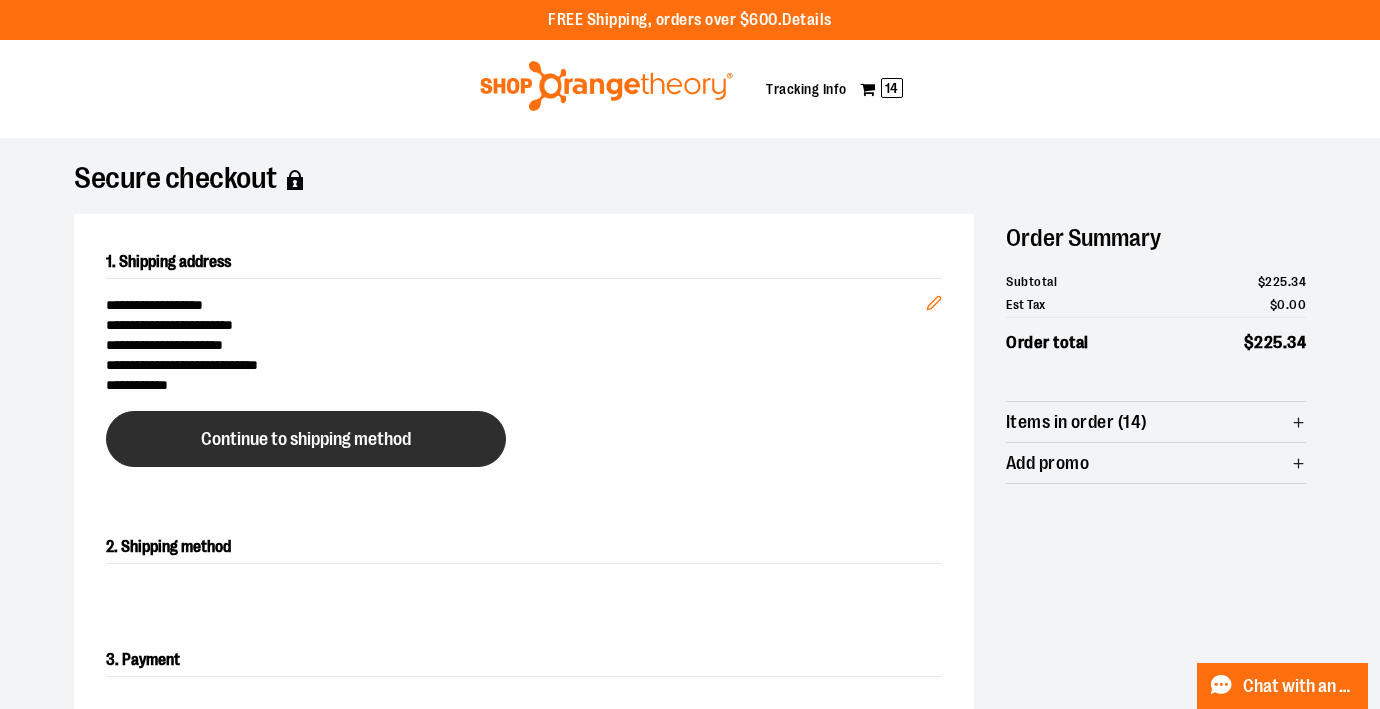click on "Continue to shipping method" at bounding box center (306, 439) 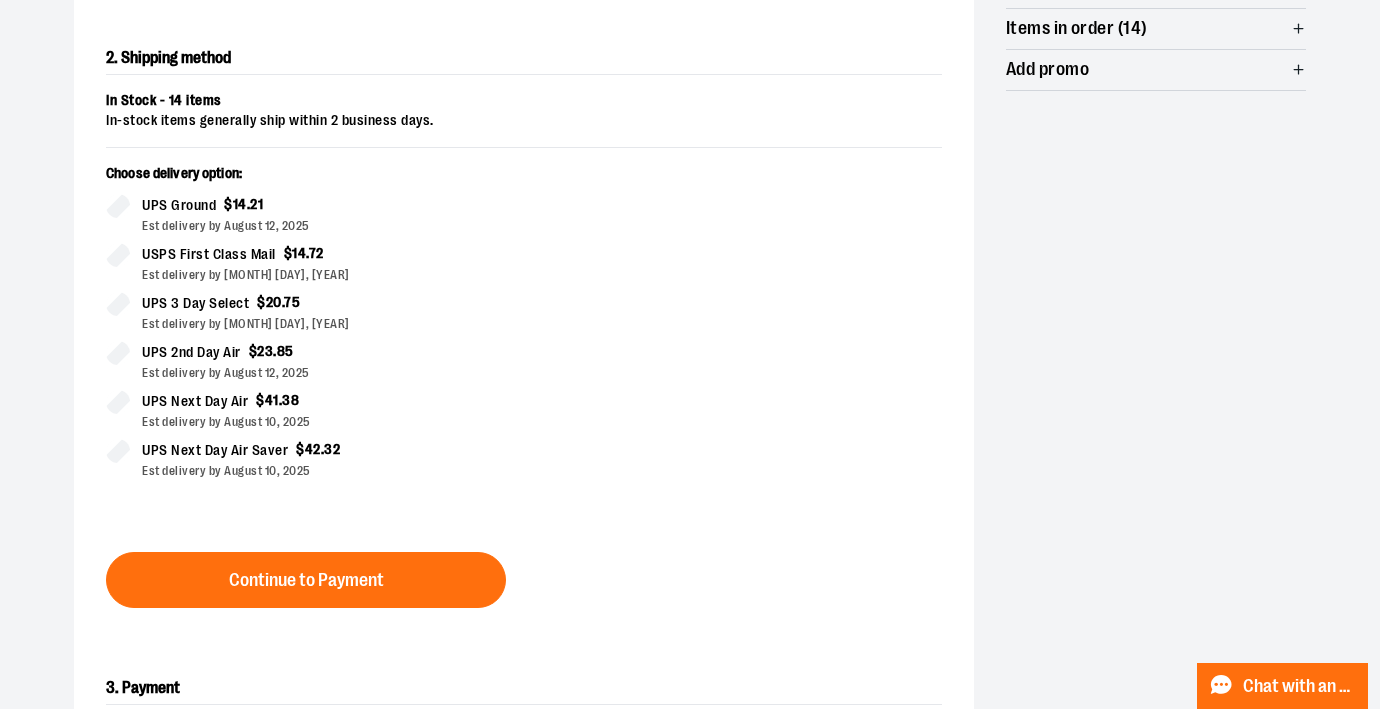 scroll, scrollTop: 421, scrollLeft: 0, axis: vertical 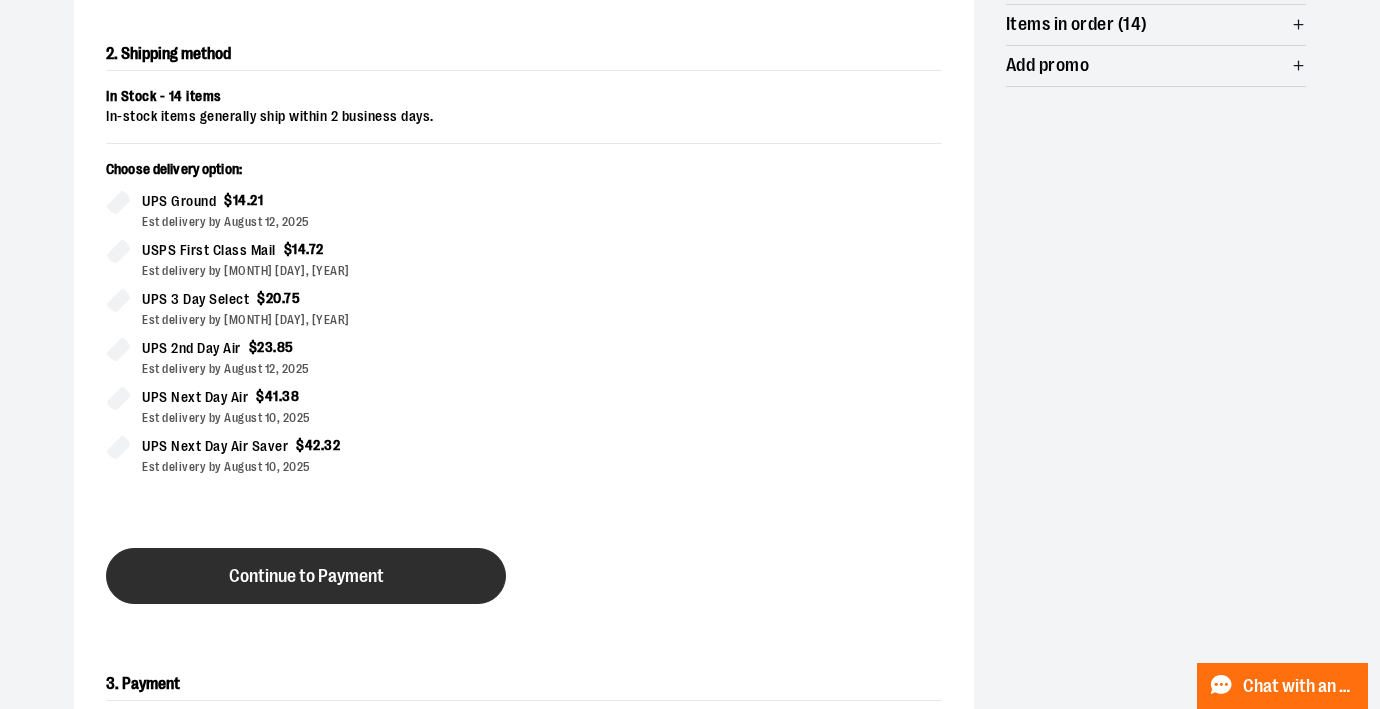 click on "Continue to Payment" at bounding box center [306, 576] 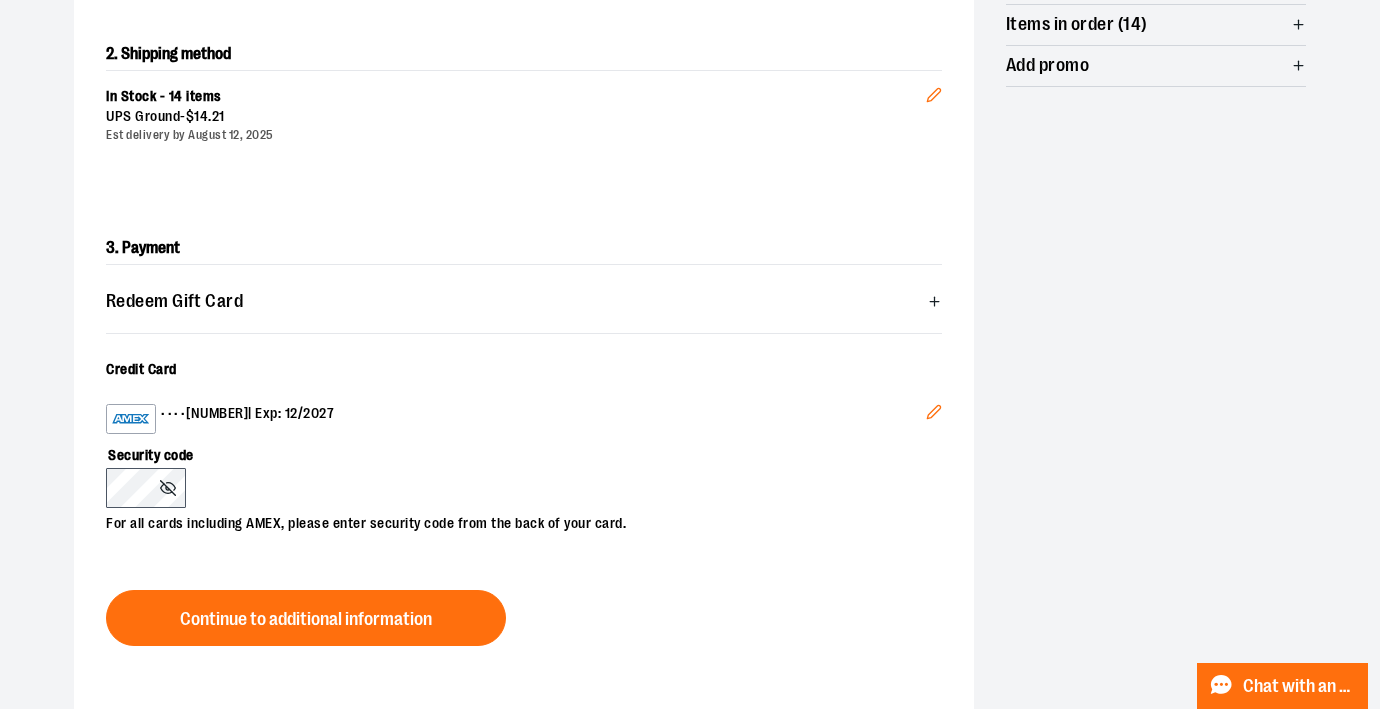 click 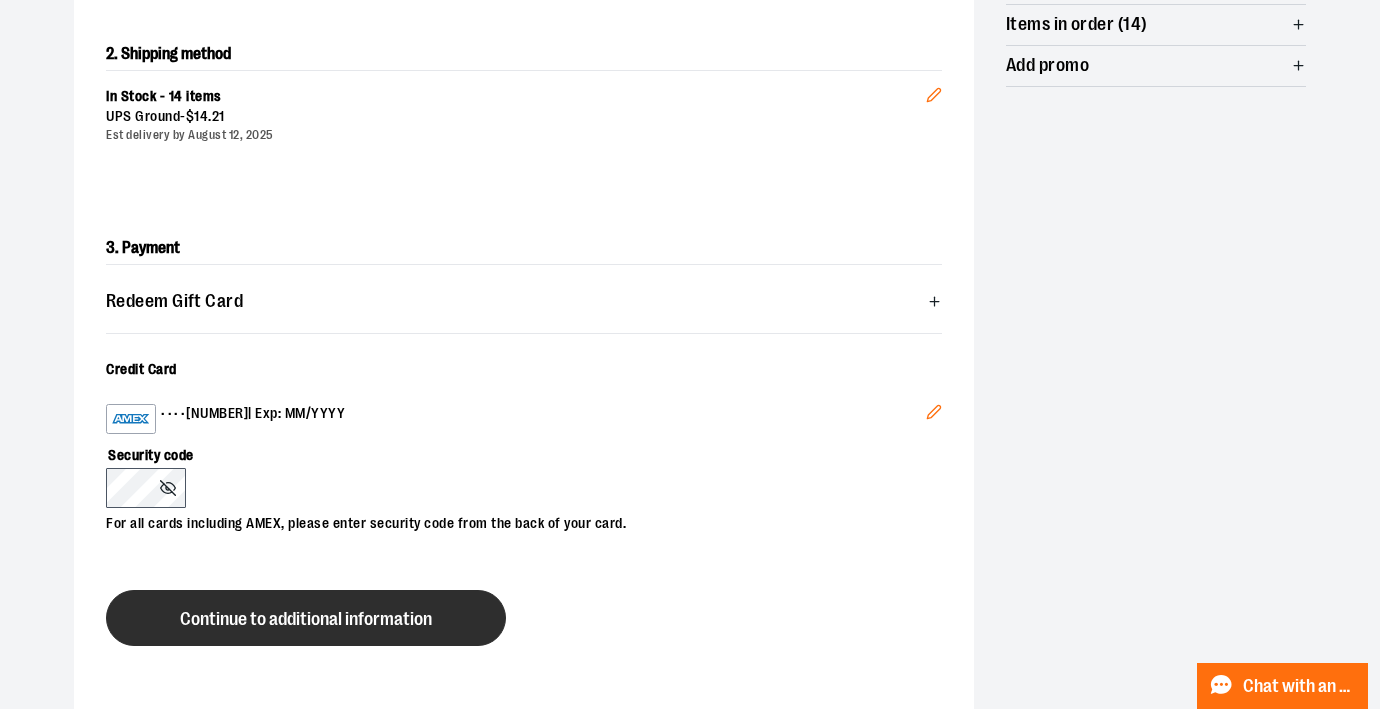click on "Continue to additional information" at bounding box center (306, 619) 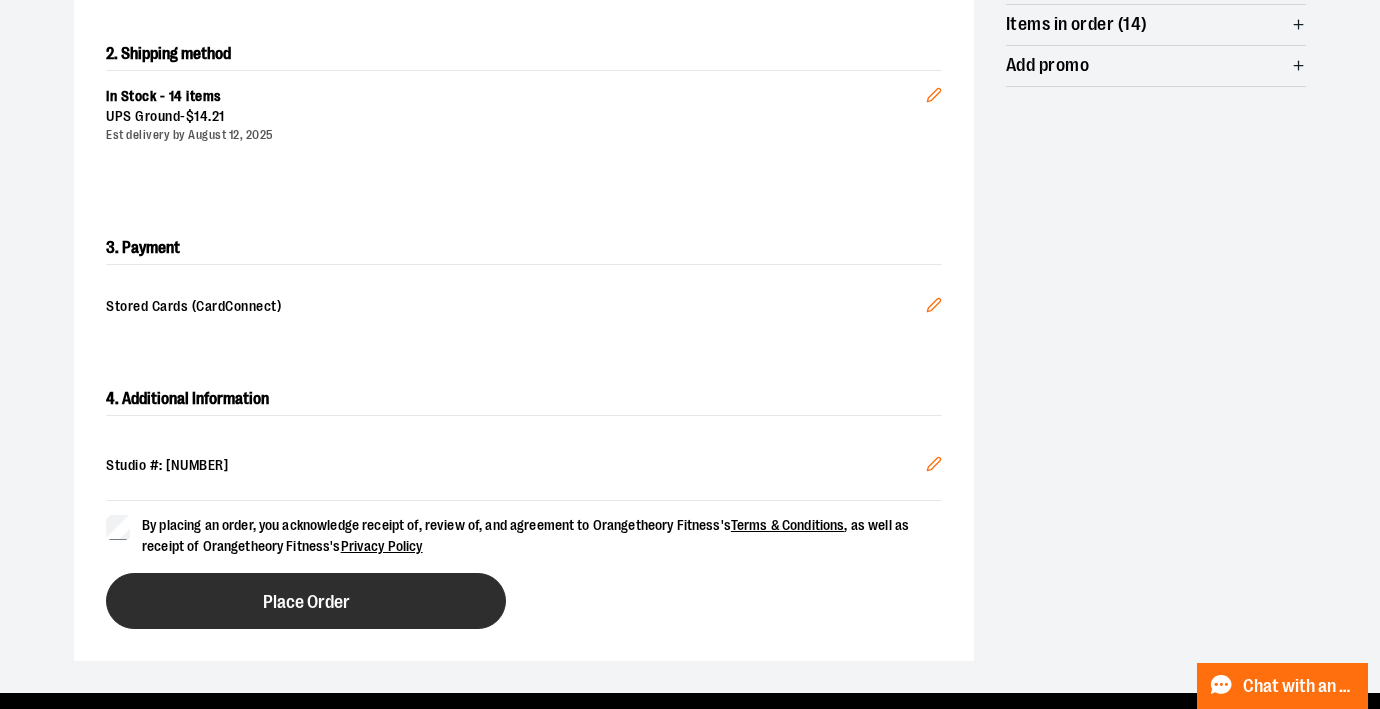 click on "Place Order" at bounding box center [306, 601] 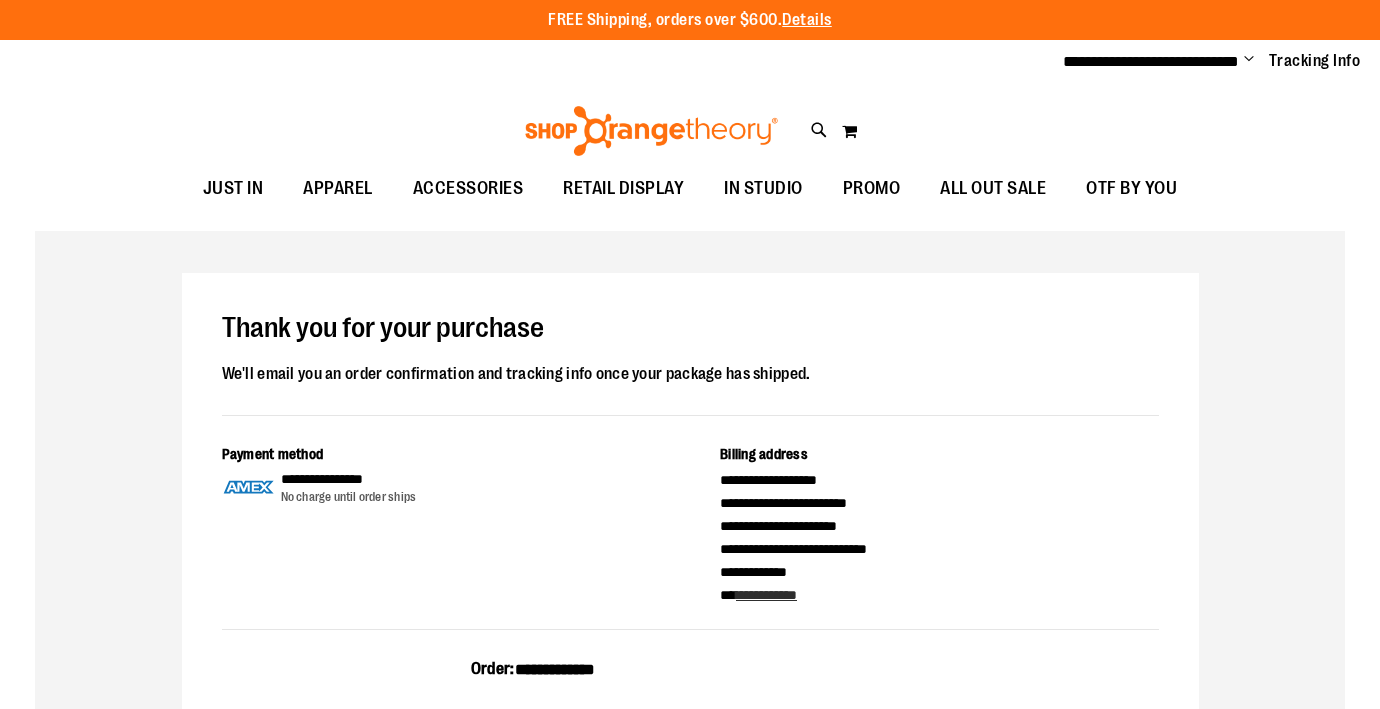 scroll, scrollTop: 0, scrollLeft: 0, axis: both 